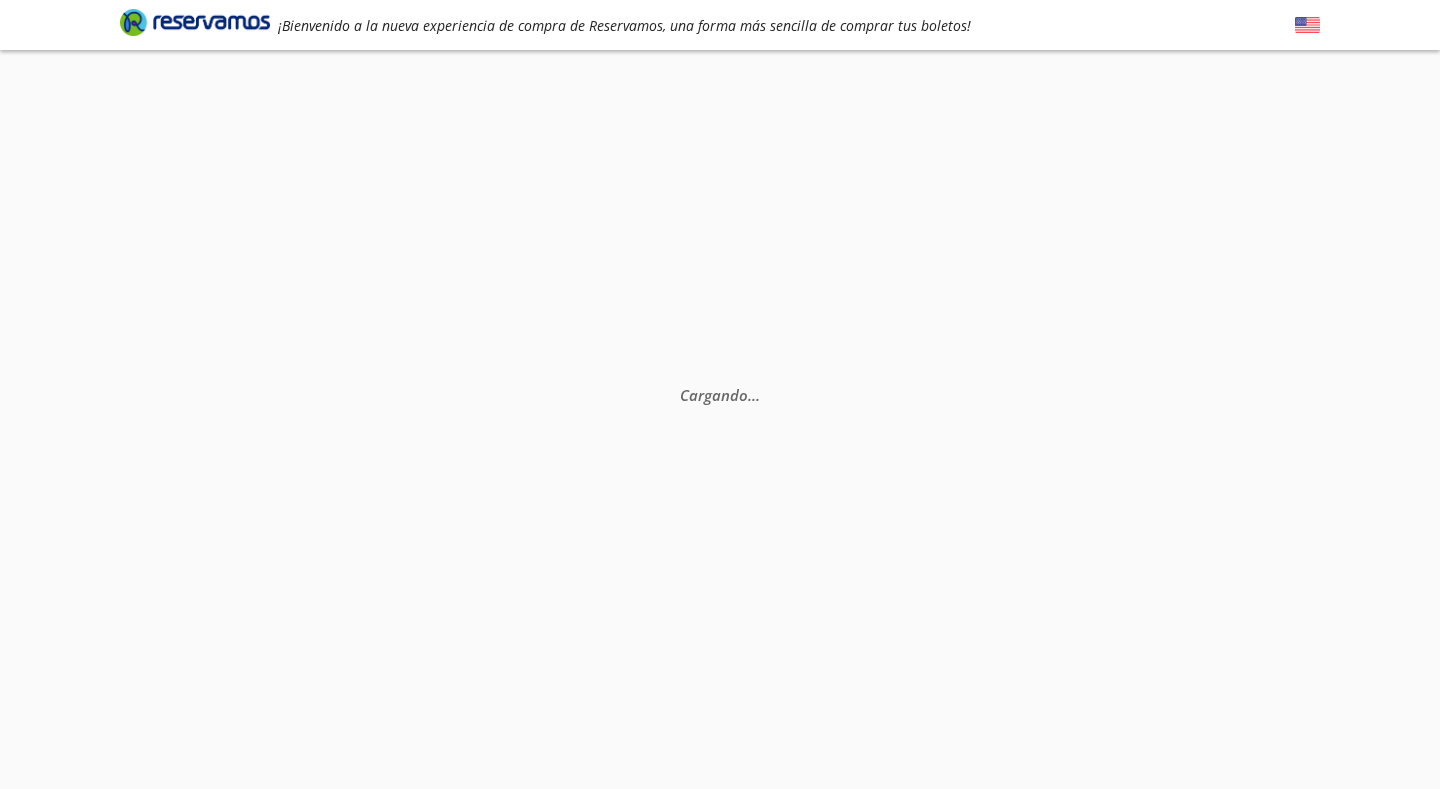 scroll, scrollTop: 0, scrollLeft: 0, axis: both 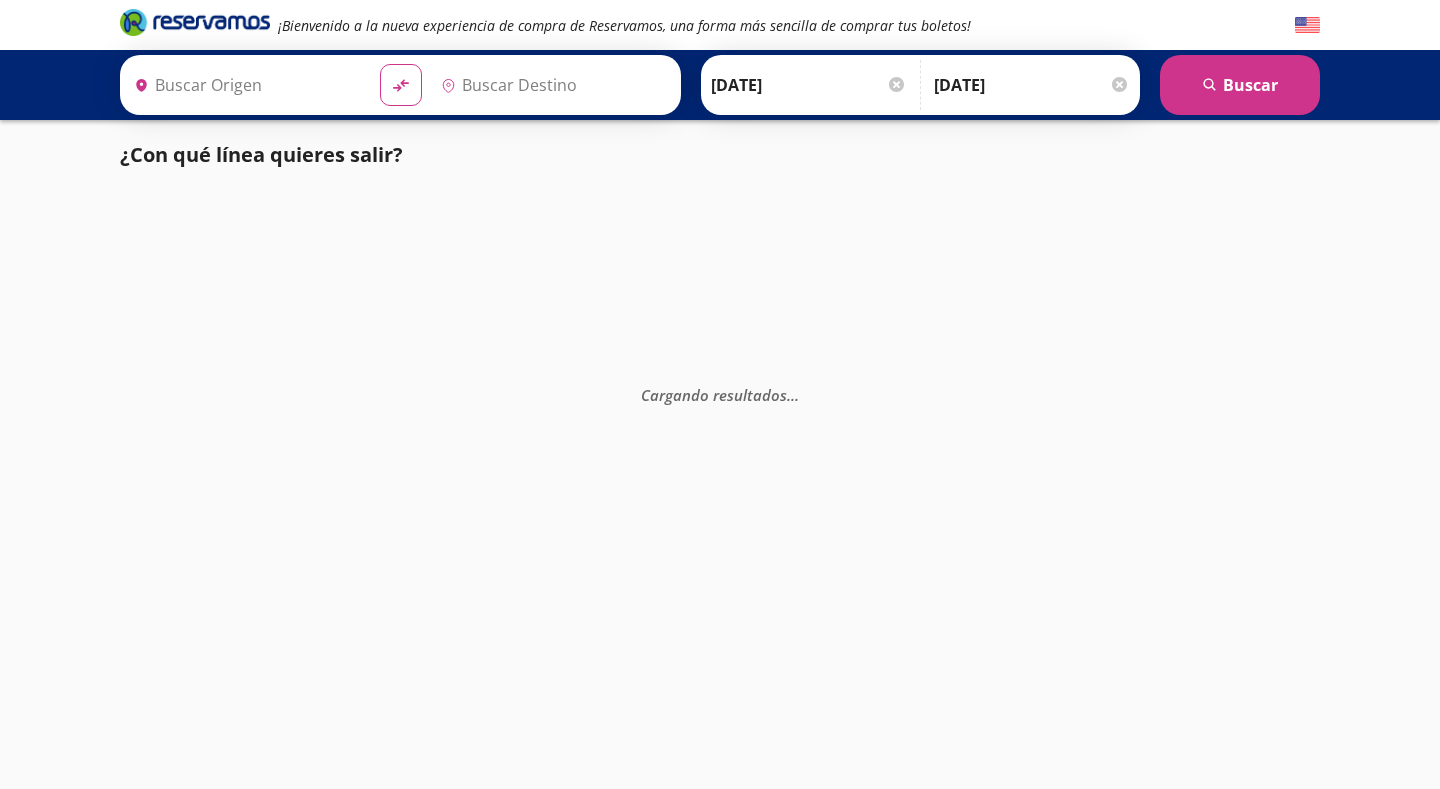 type on "[GEOGRAPHIC_DATA], [GEOGRAPHIC_DATA]" 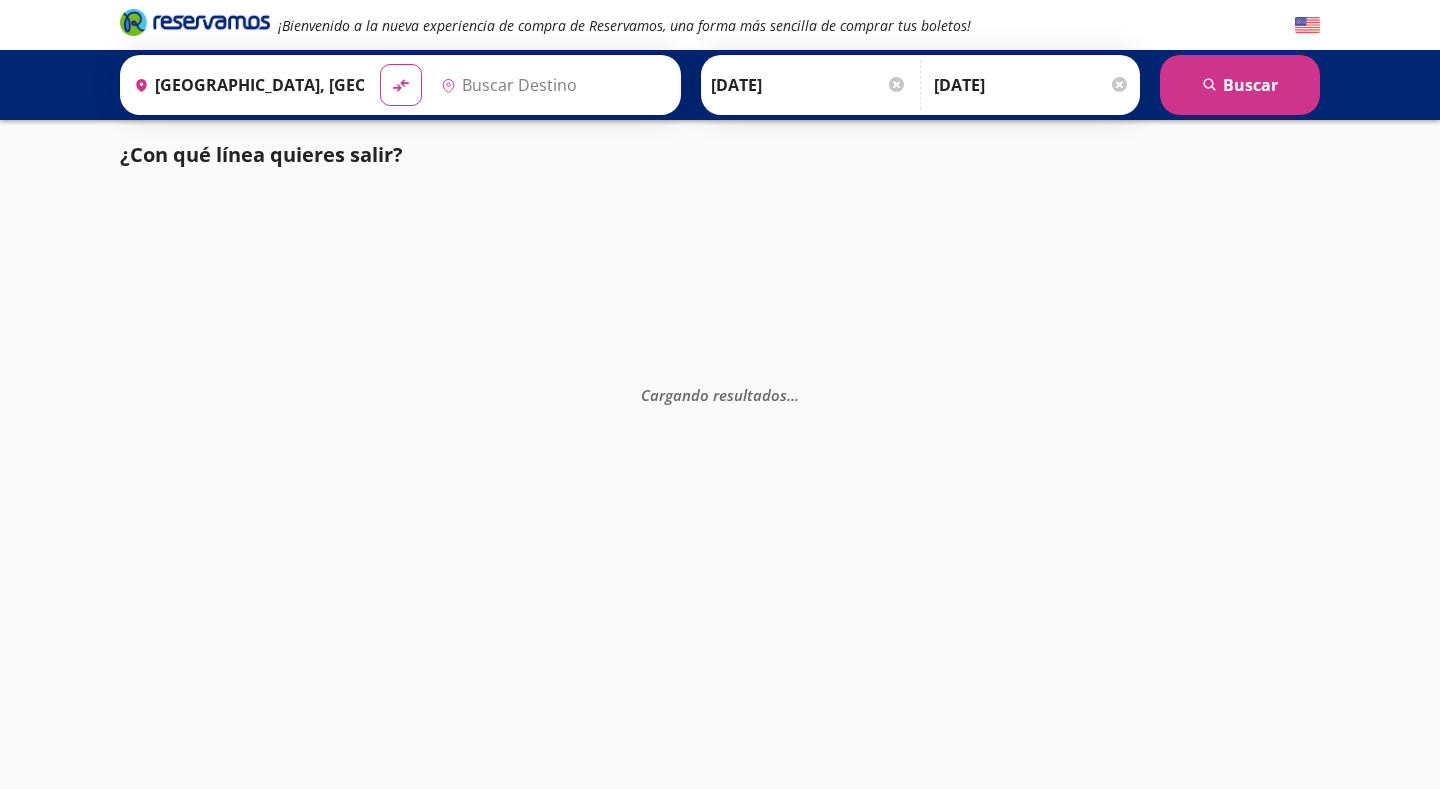 type on "[GEOGRAPHIC_DATA], [GEOGRAPHIC_DATA]" 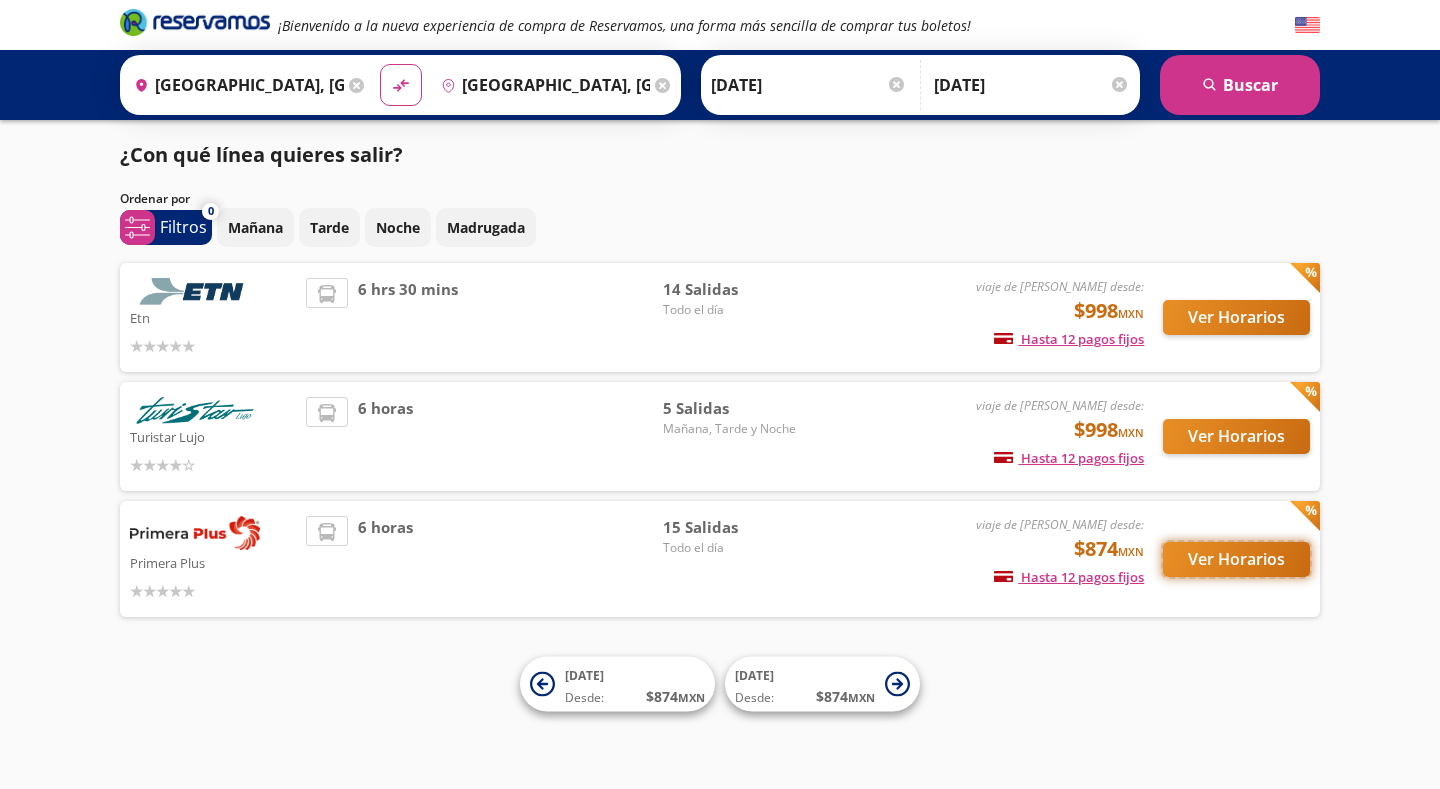 click on "Ver Horarios" at bounding box center (1236, 559) 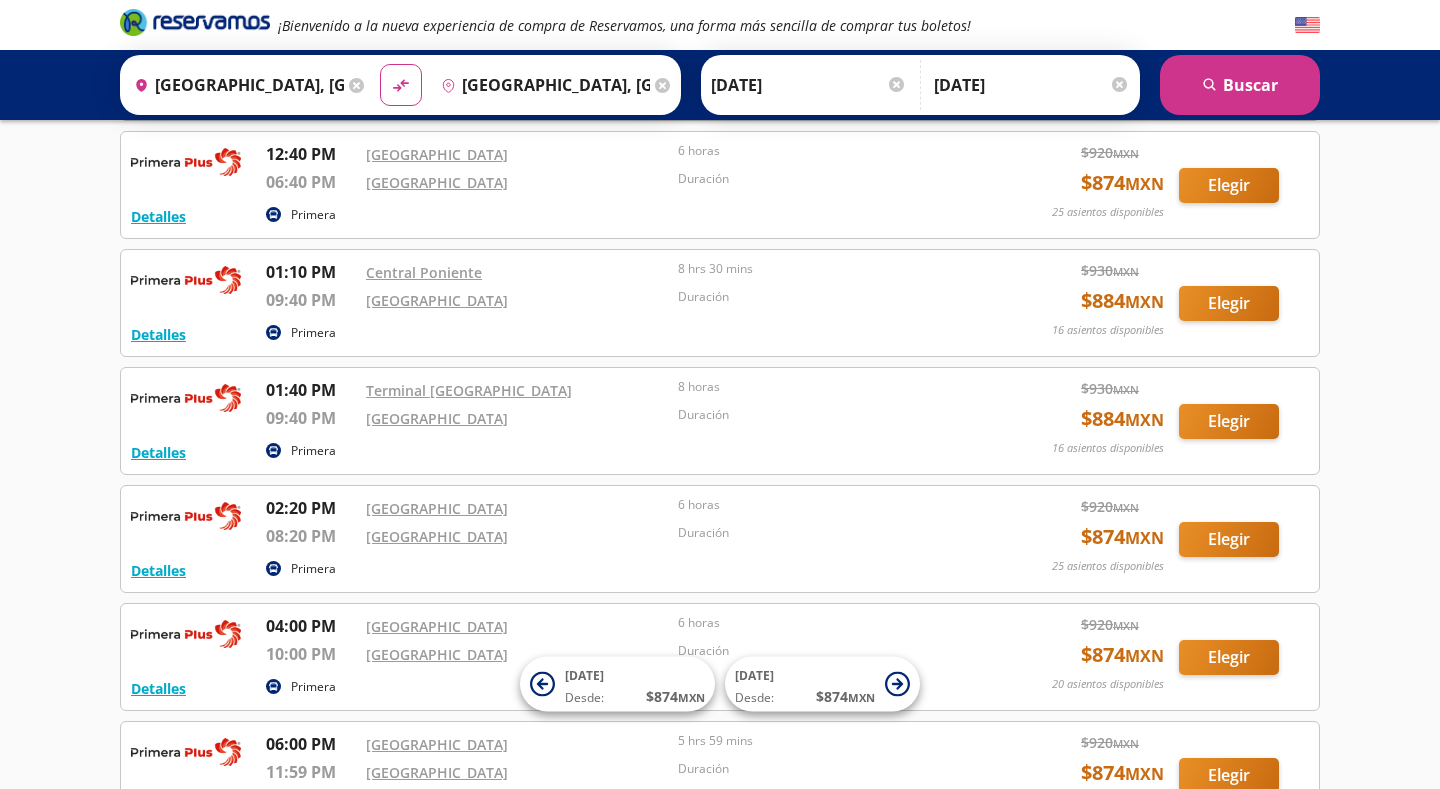scroll, scrollTop: 685, scrollLeft: 0, axis: vertical 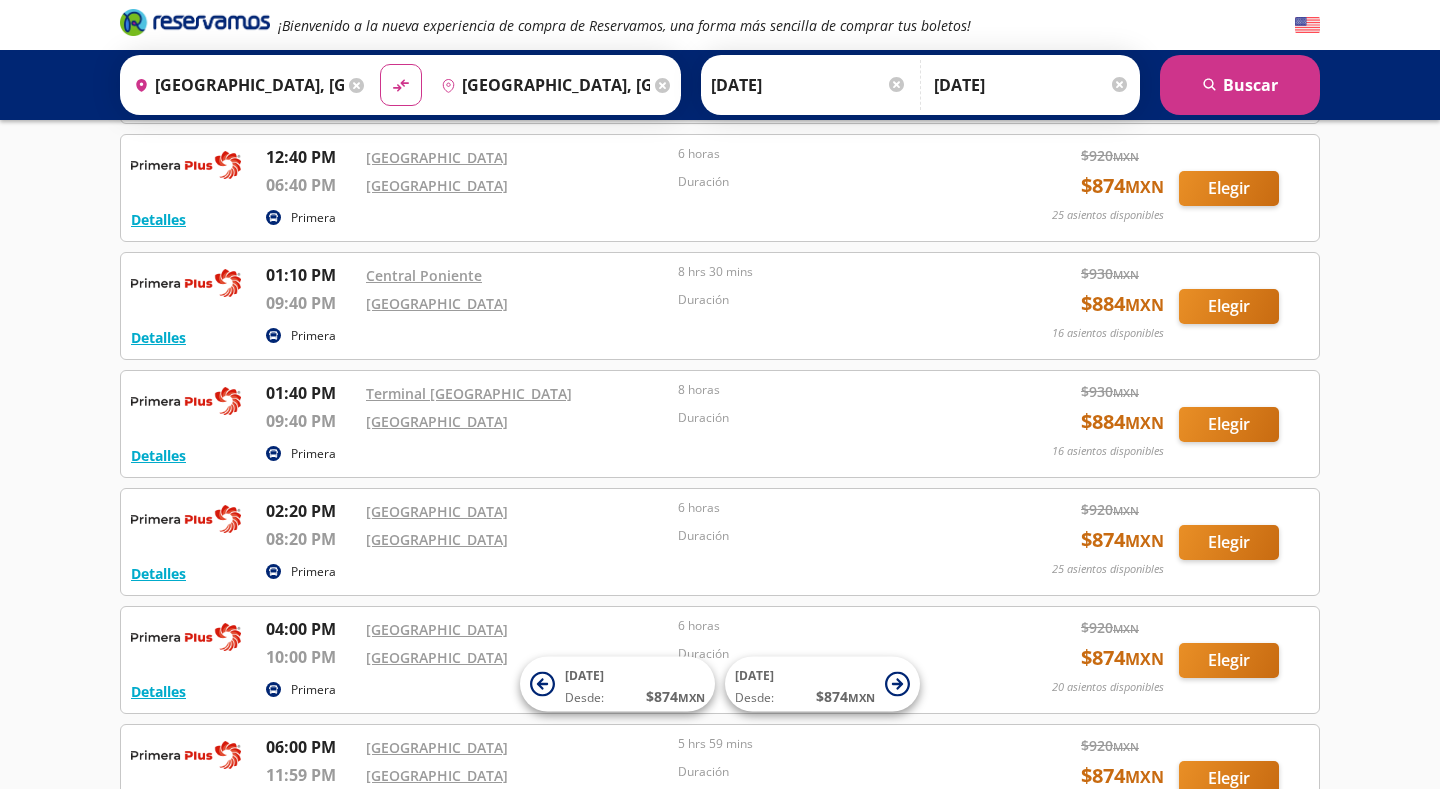 click on "[DATE]" at bounding box center (1032, 85) 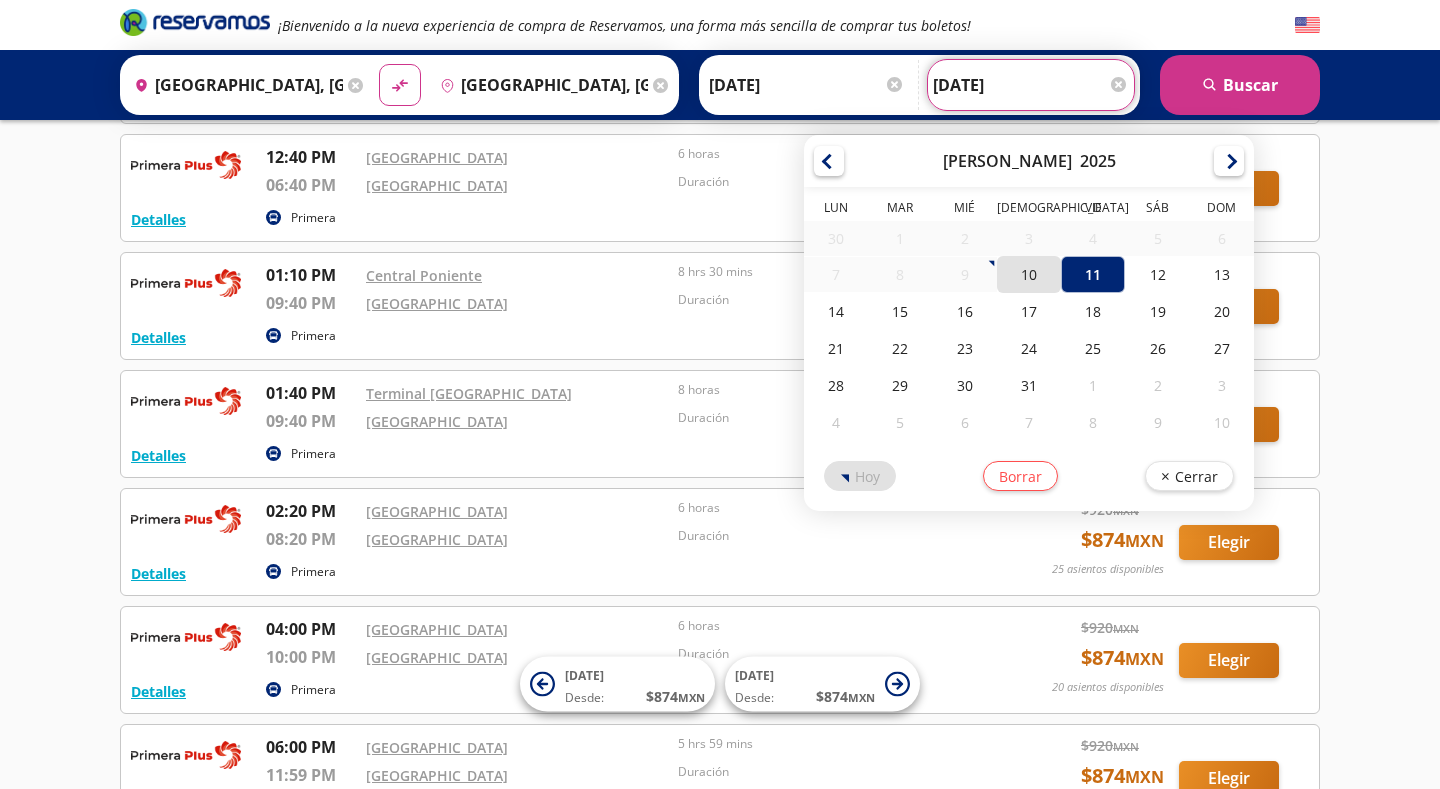 click on "10" at bounding box center [1029, 274] 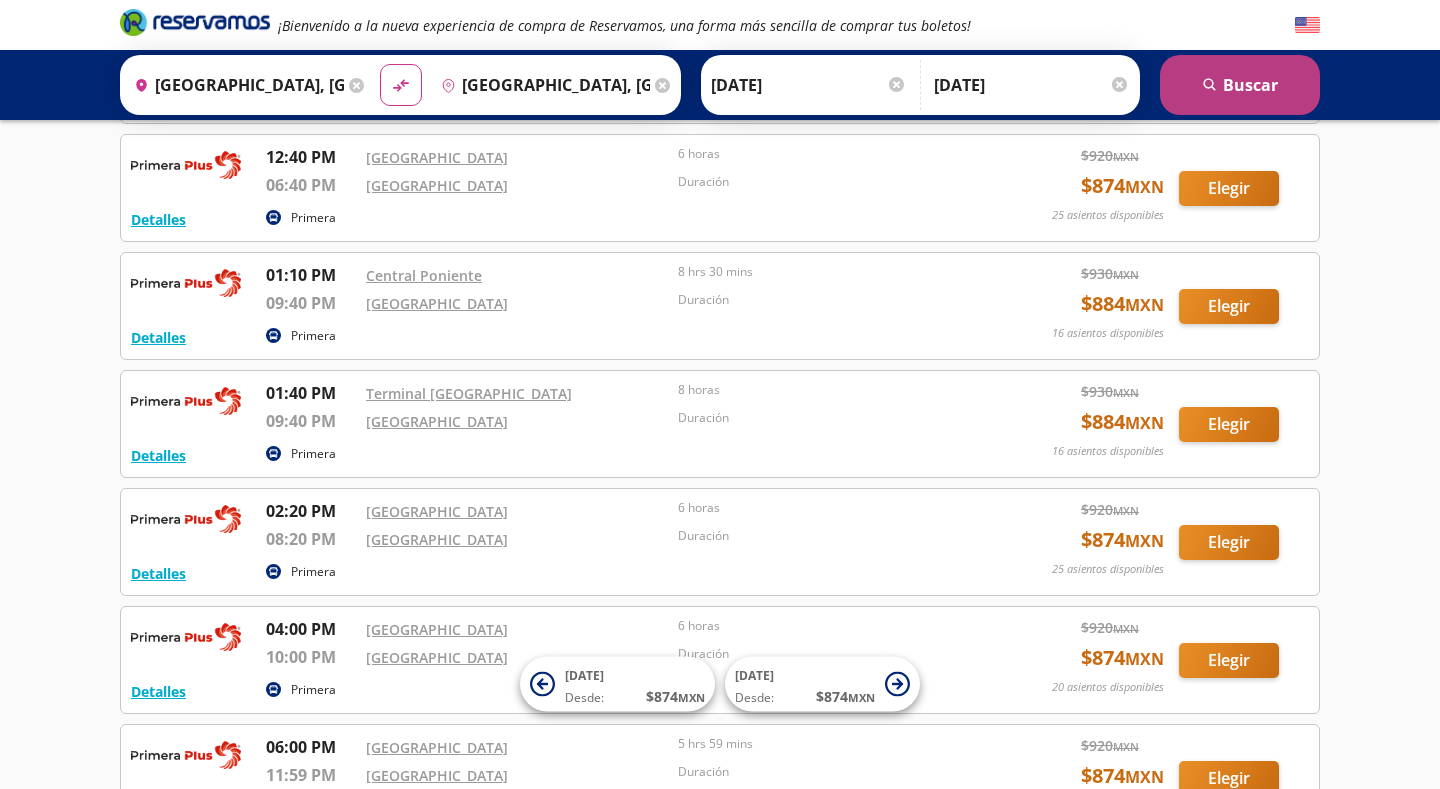 click on "search
[GEOGRAPHIC_DATA]" at bounding box center (1240, 85) 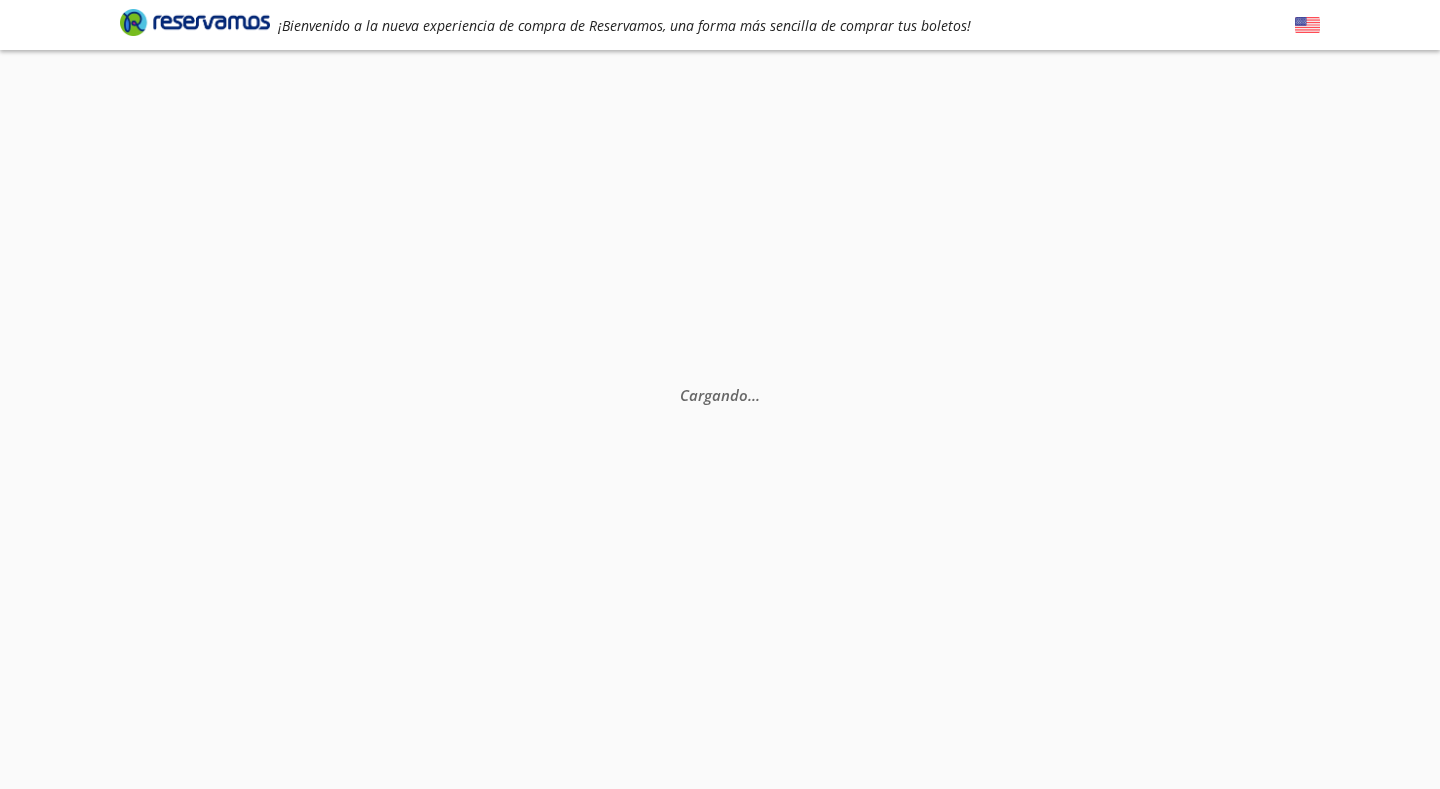 scroll, scrollTop: 0, scrollLeft: 0, axis: both 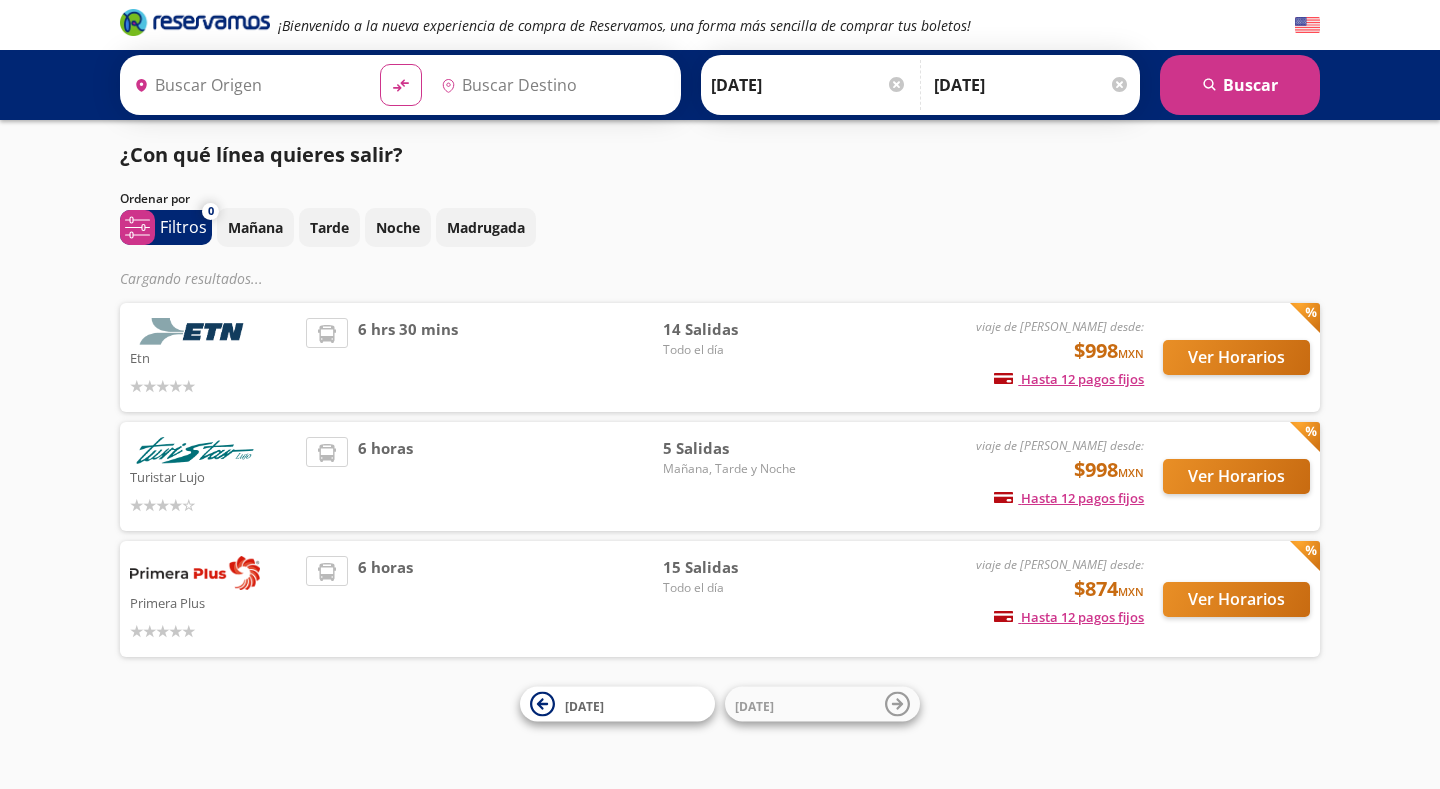 type on "[GEOGRAPHIC_DATA], [GEOGRAPHIC_DATA]" 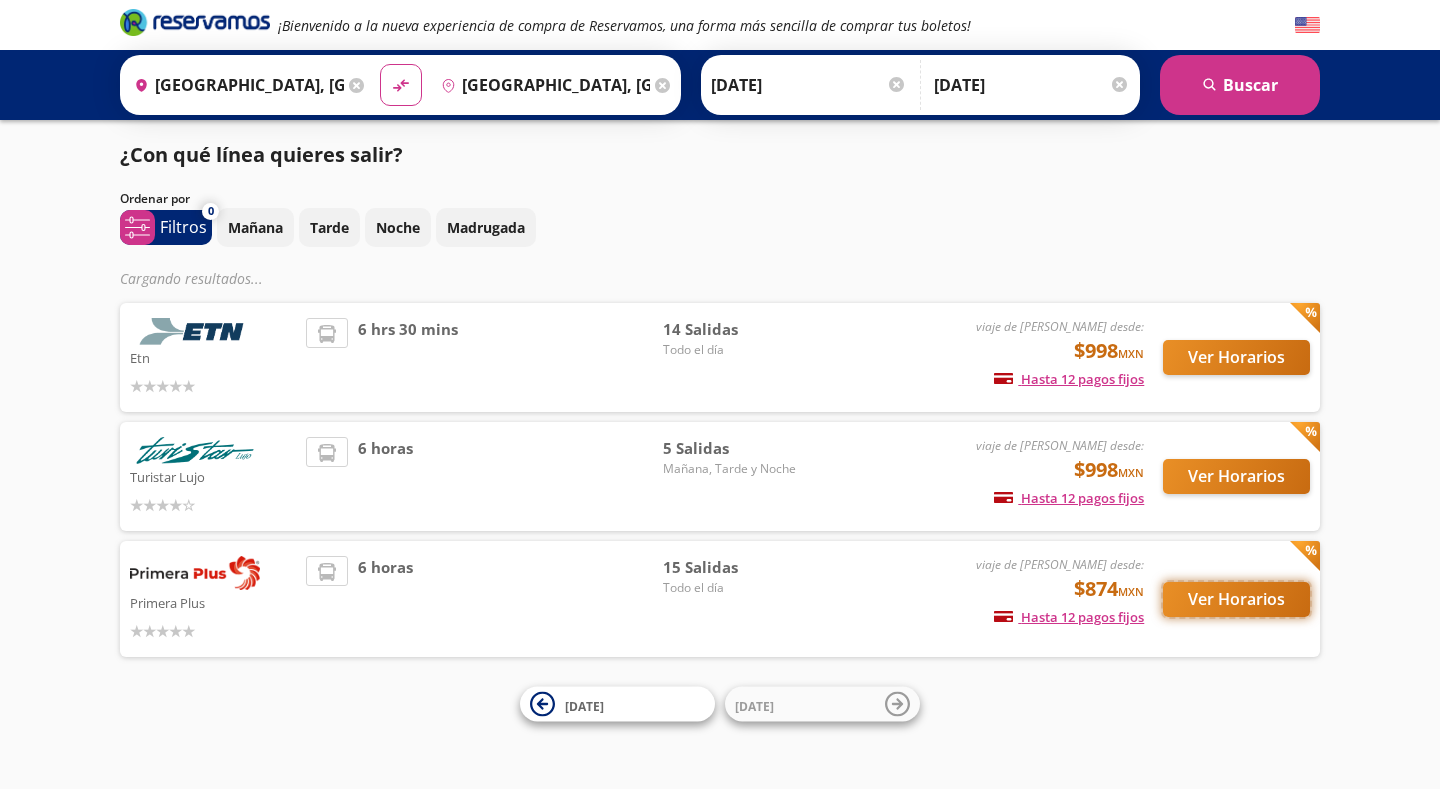 click on "Ver Horarios" at bounding box center (1236, 599) 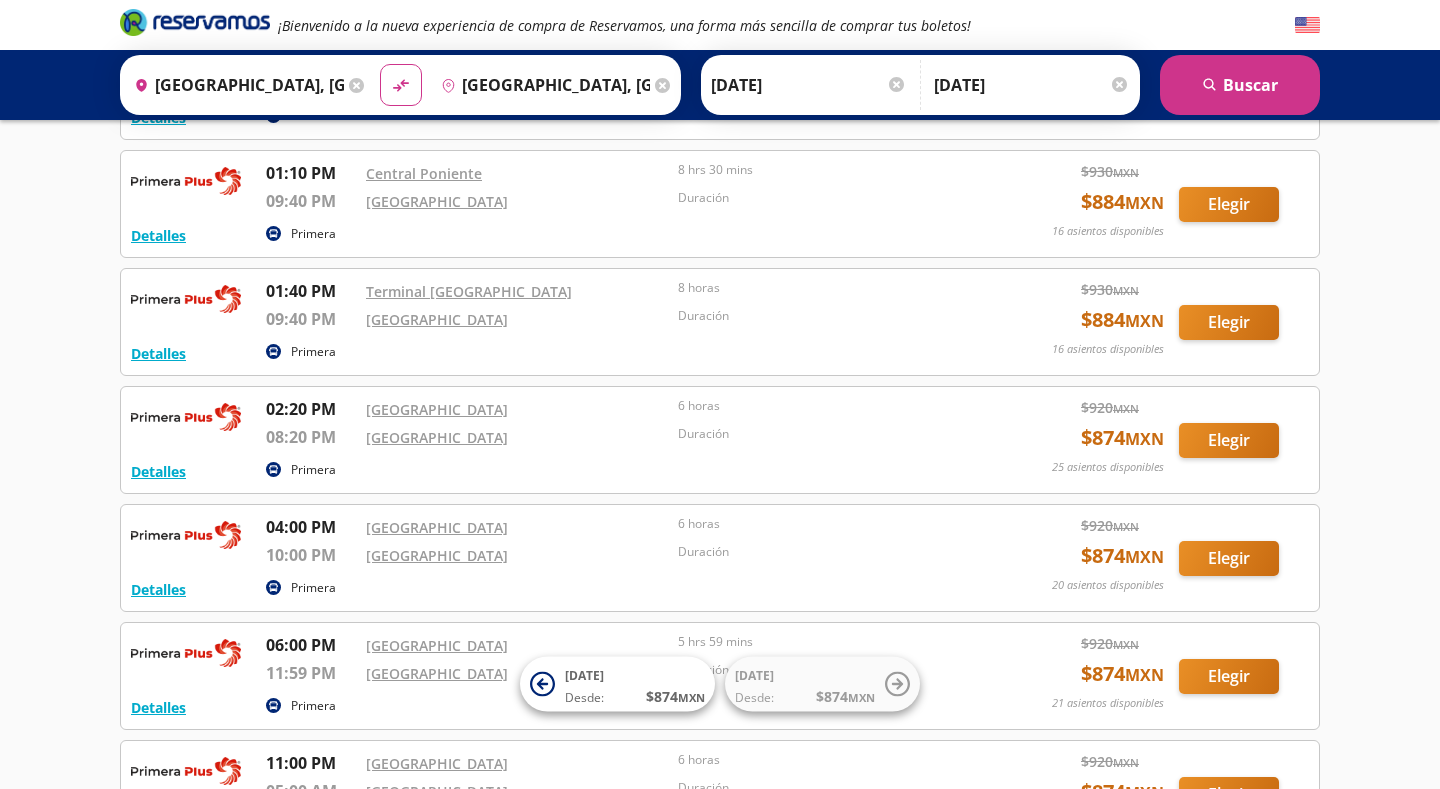 scroll, scrollTop: 786, scrollLeft: 0, axis: vertical 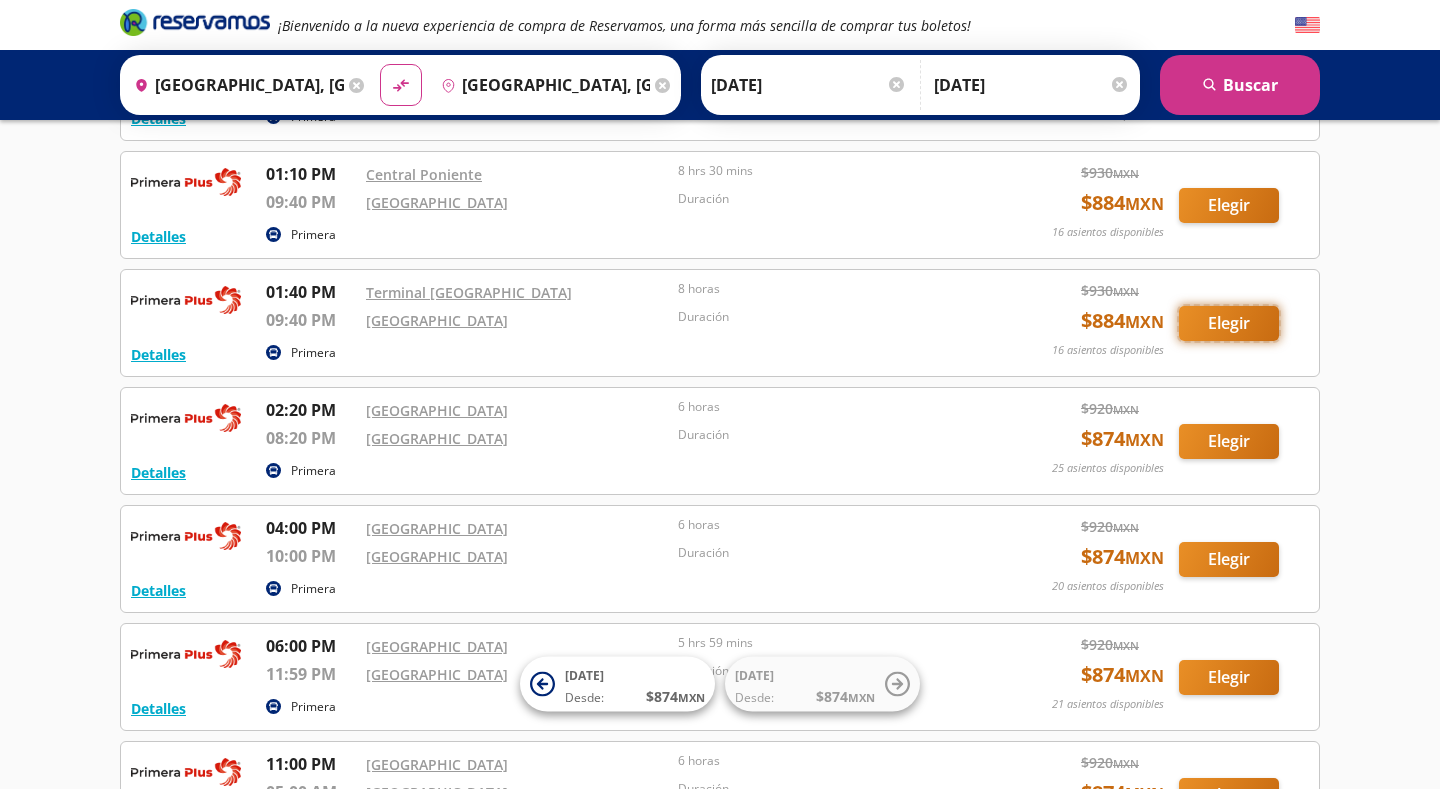 click on "Elegir" at bounding box center (1229, 323) 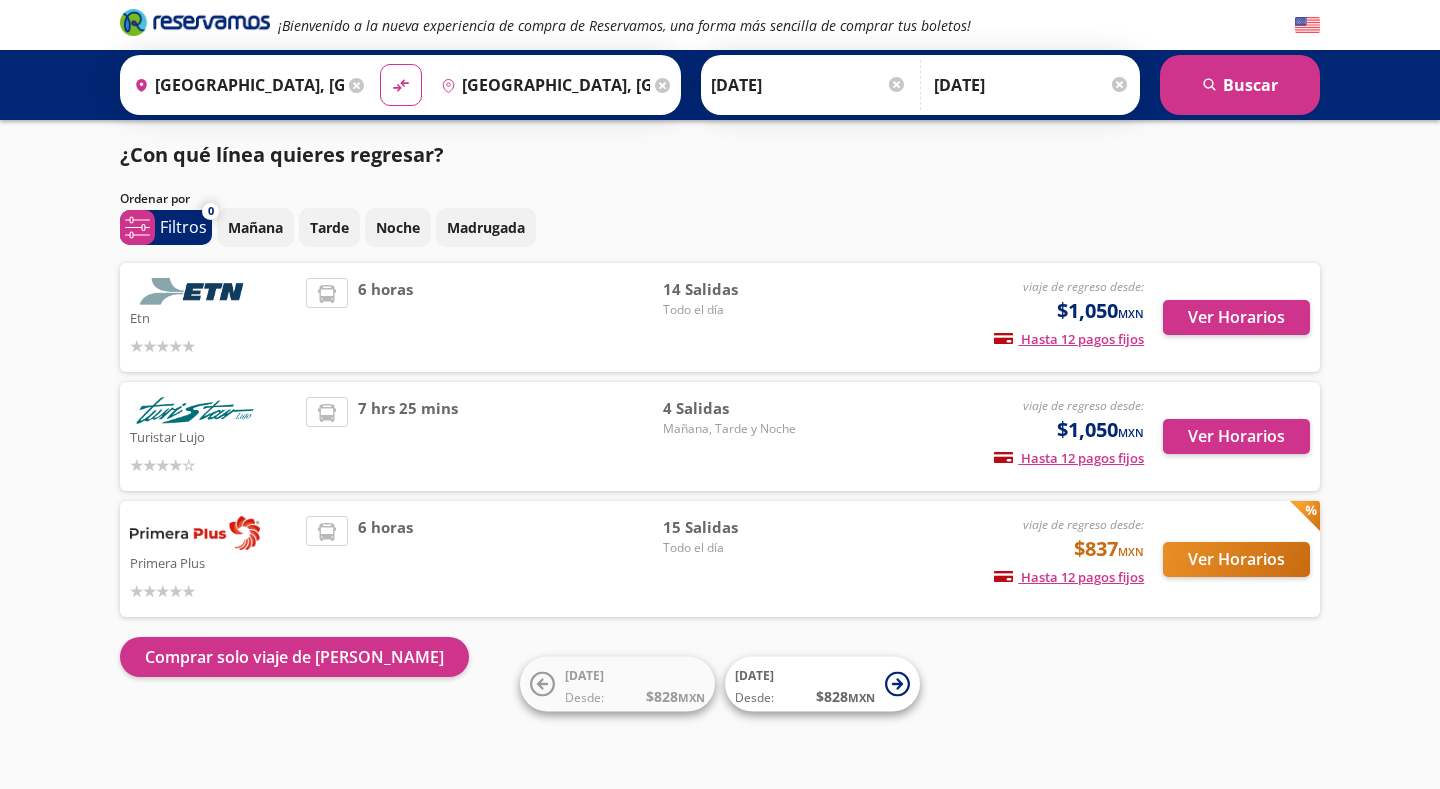 scroll, scrollTop: 0, scrollLeft: 0, axis: both 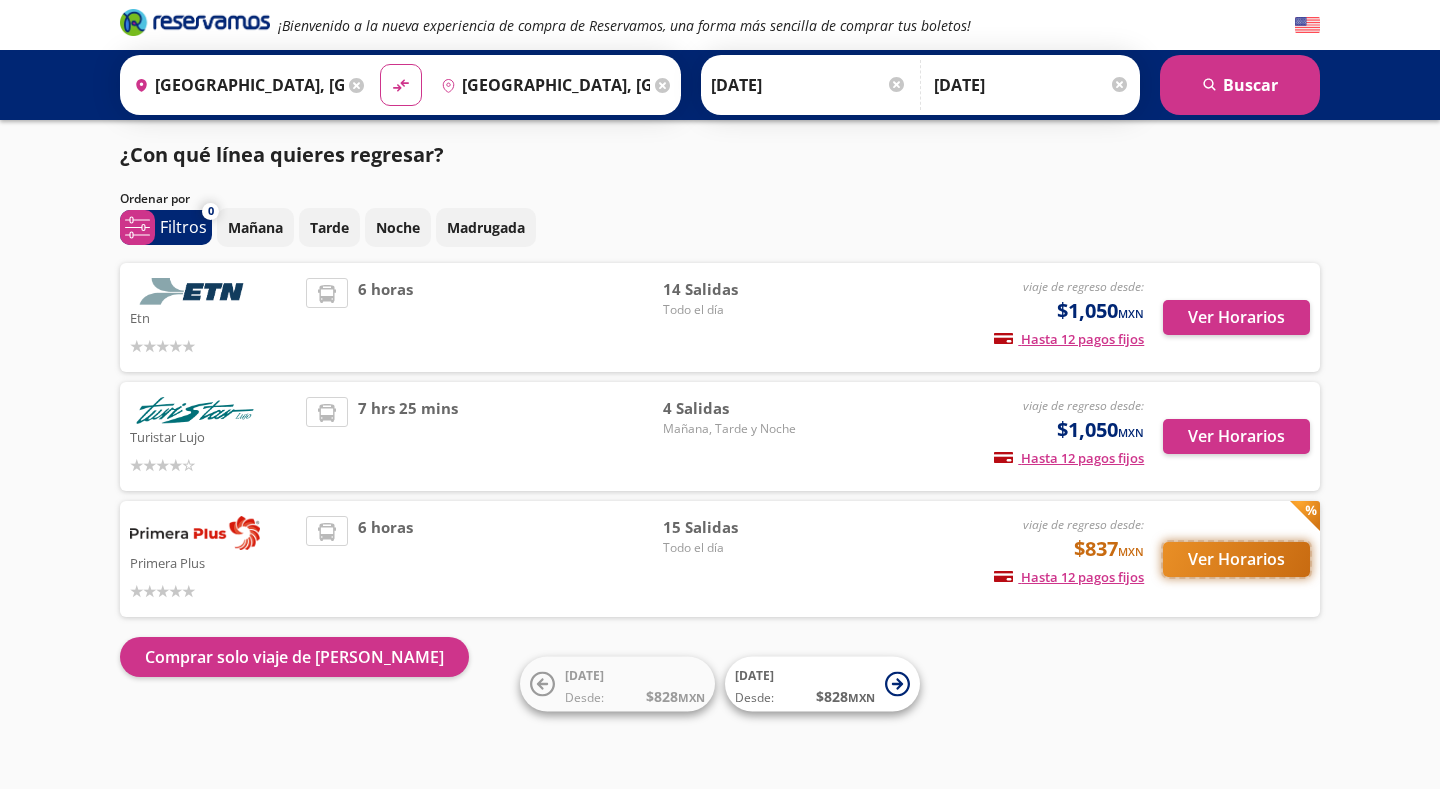 click on "Ver Horarios" at bounding box center [1236, 559] 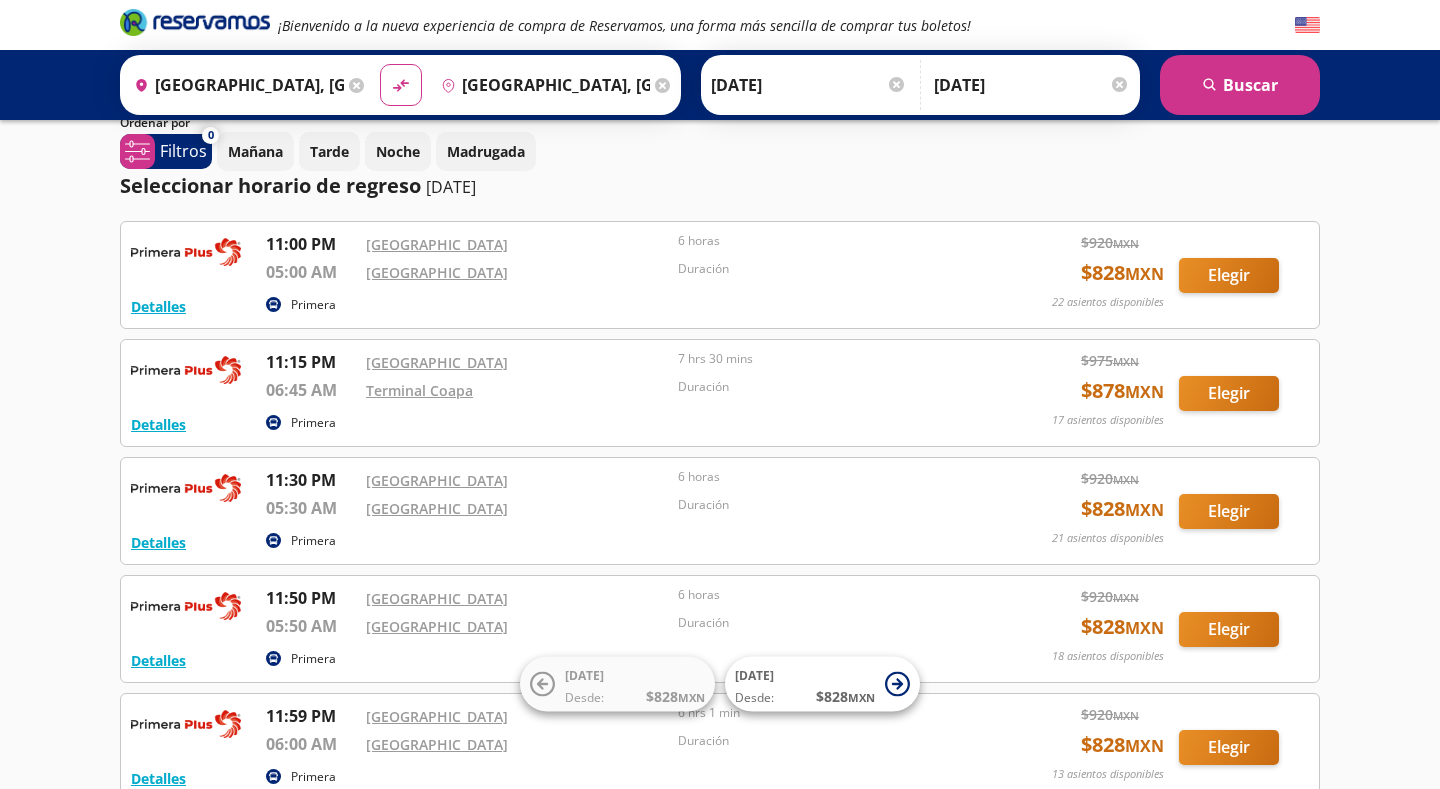 scroll, scrollTop: 130, scrollLeft: 0, axis: vertical 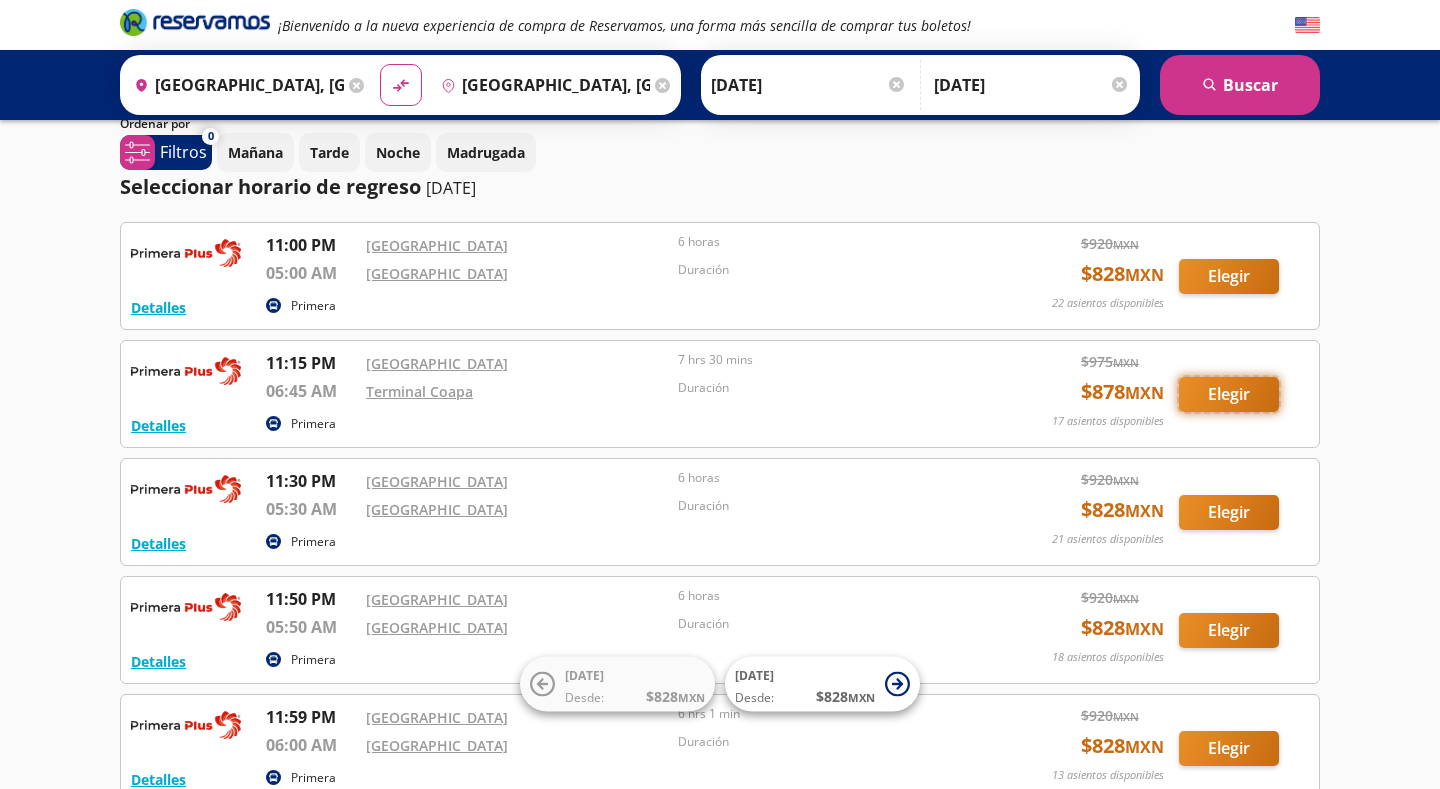 click on "Elegir" at bounding box center [1229, 394] 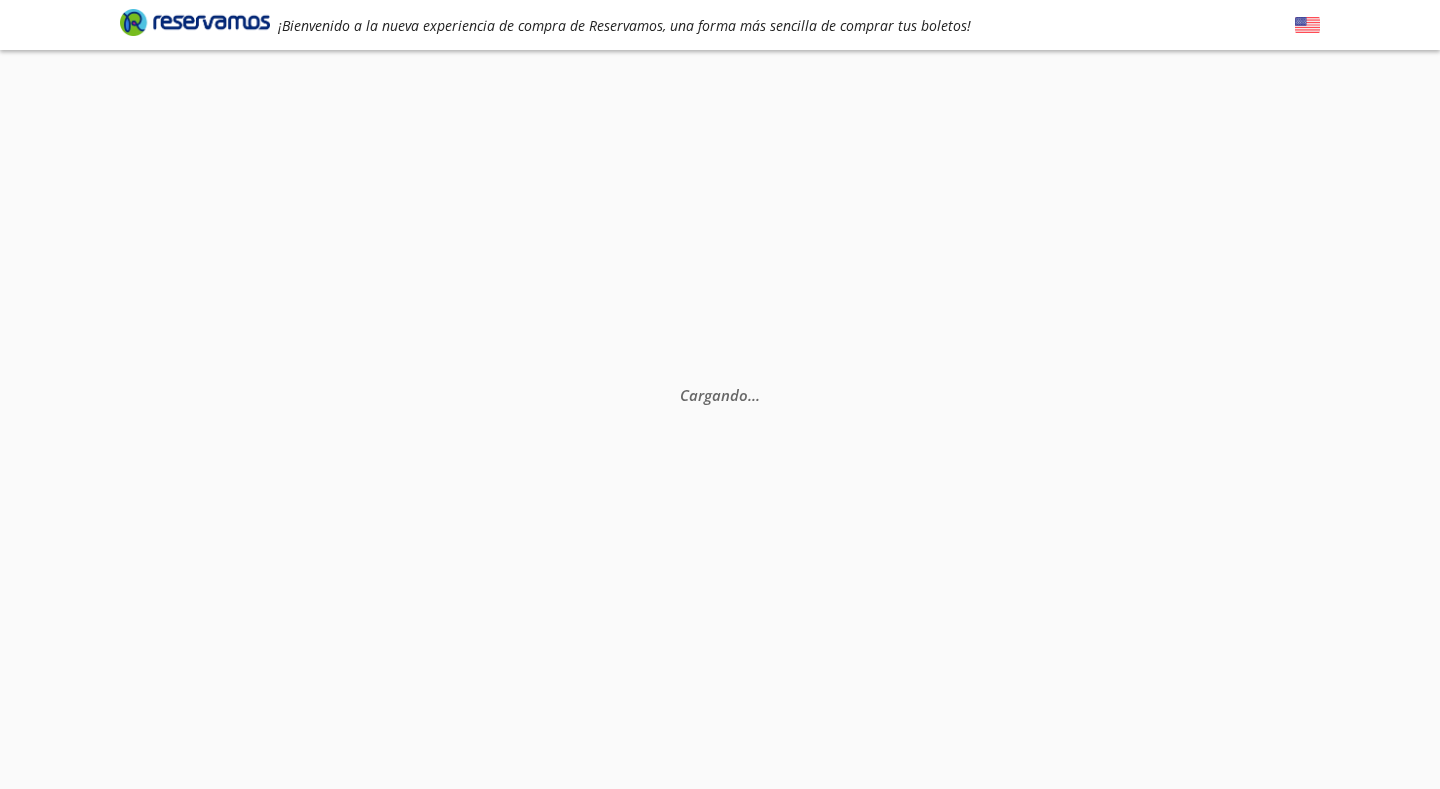 scroll, scrollTop: 0, scrollLeft: 0, axis: both 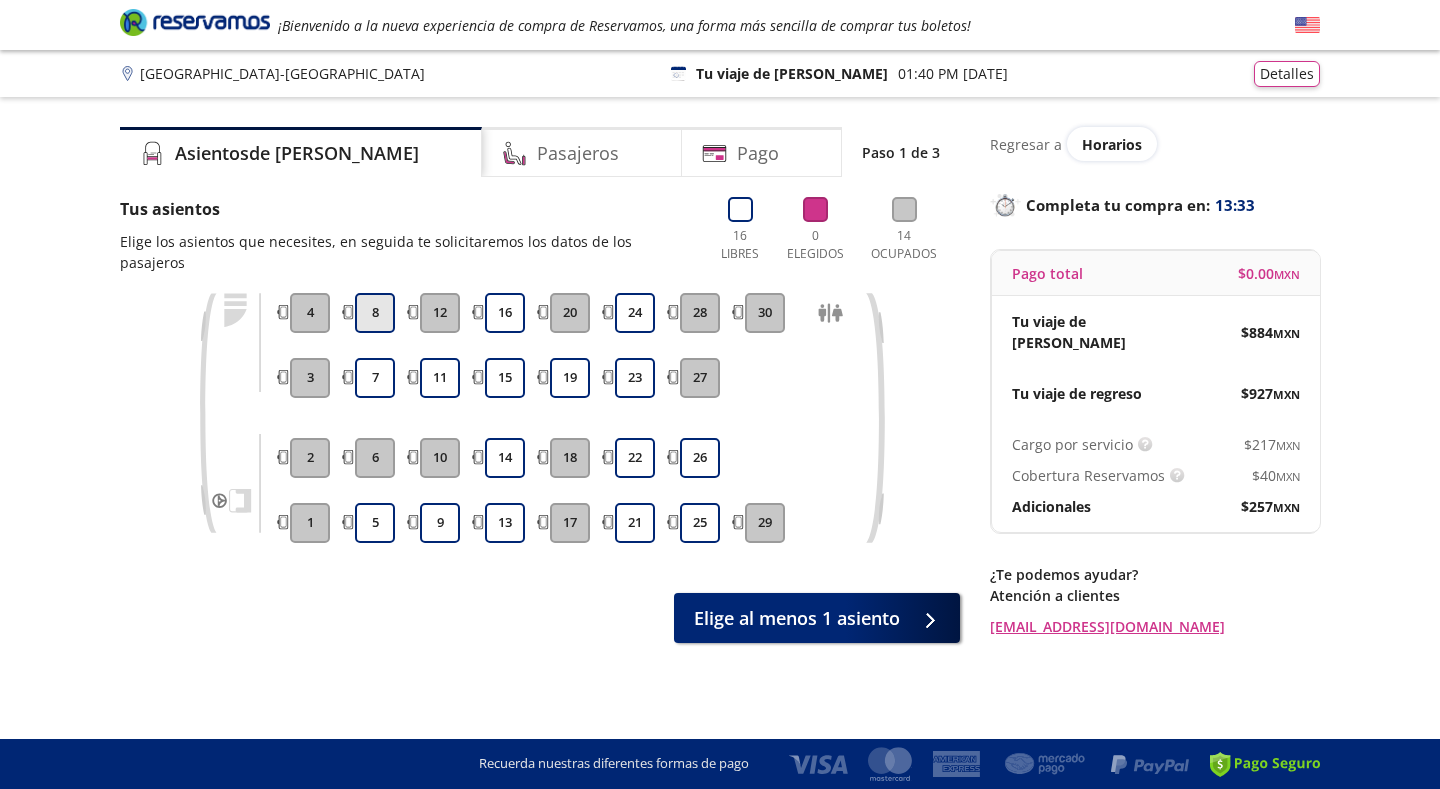 click on "8" at bounding box center [375, 313] 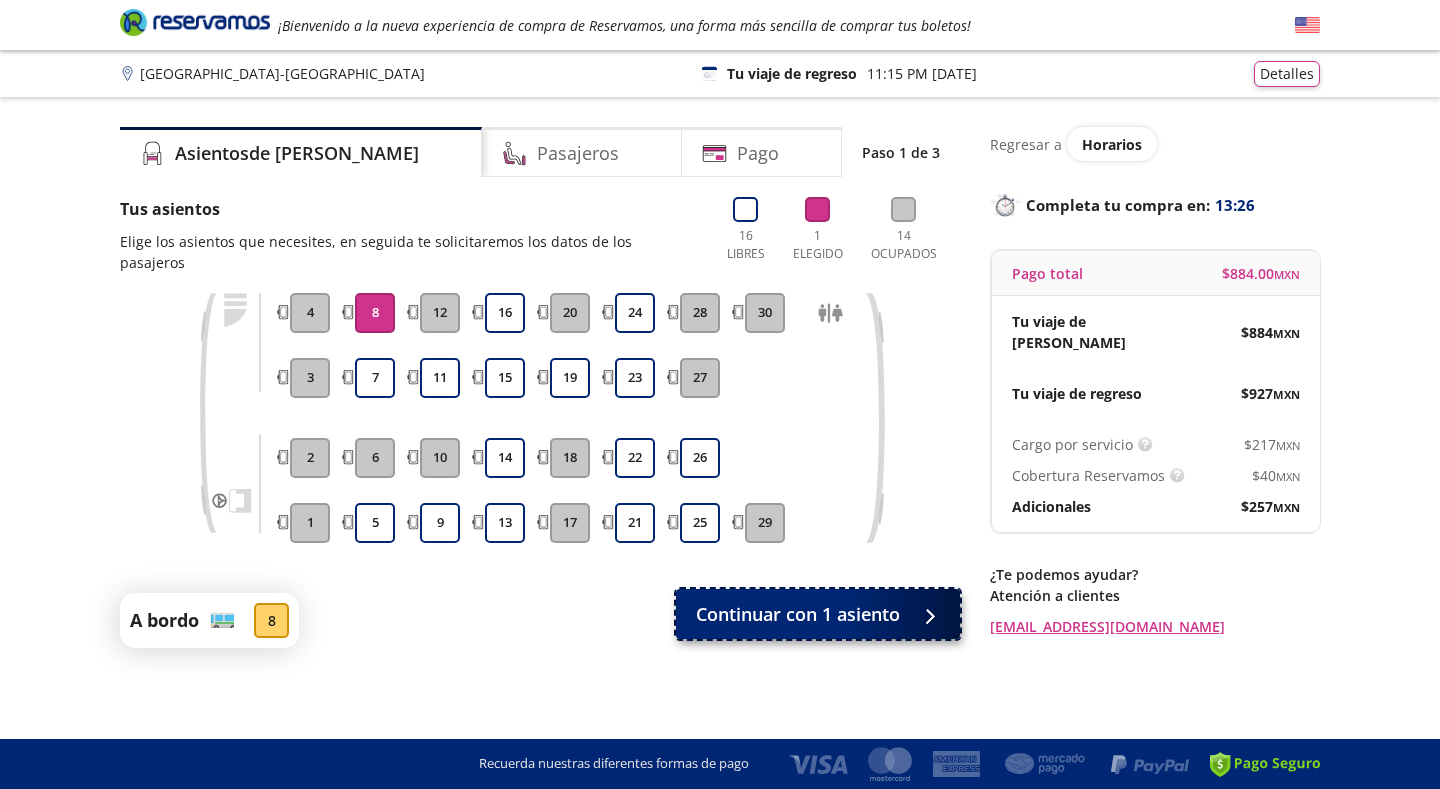 click on "Continuar con 1 asiento" at bounding box center (818, 614) 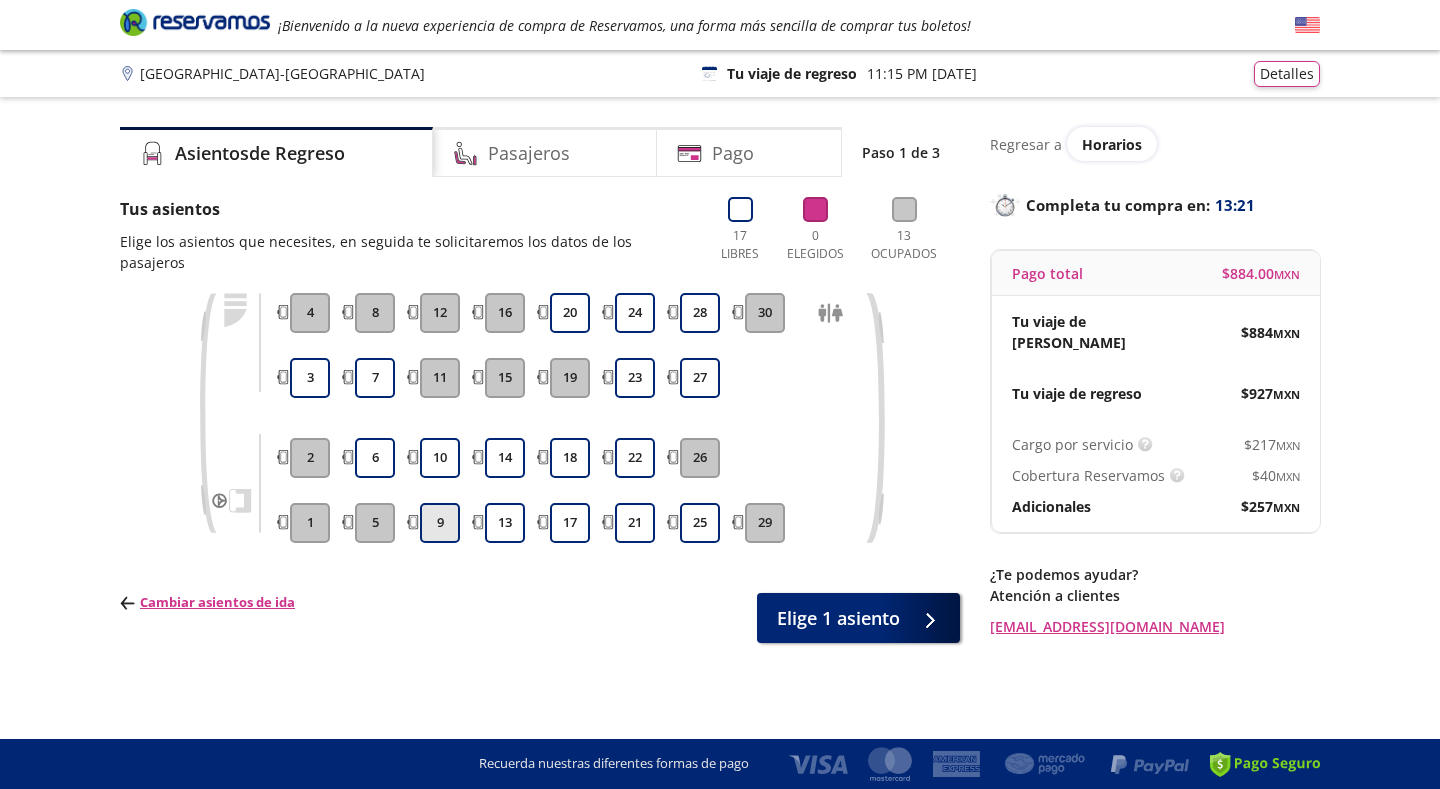 click on "9" at bounding box center [440, 523] 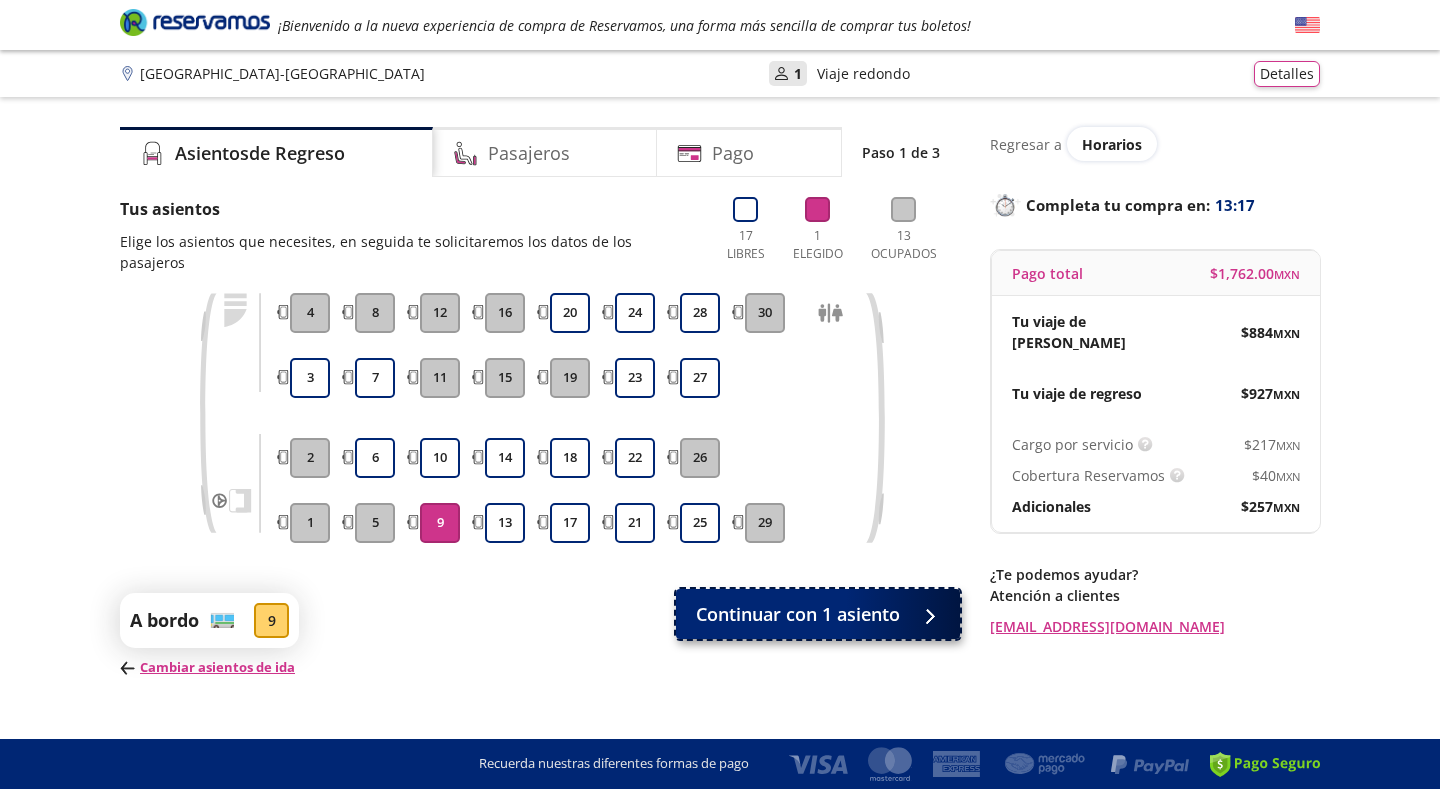 click on "Continuar con 1 asiento" at bounding box center (818, 614) 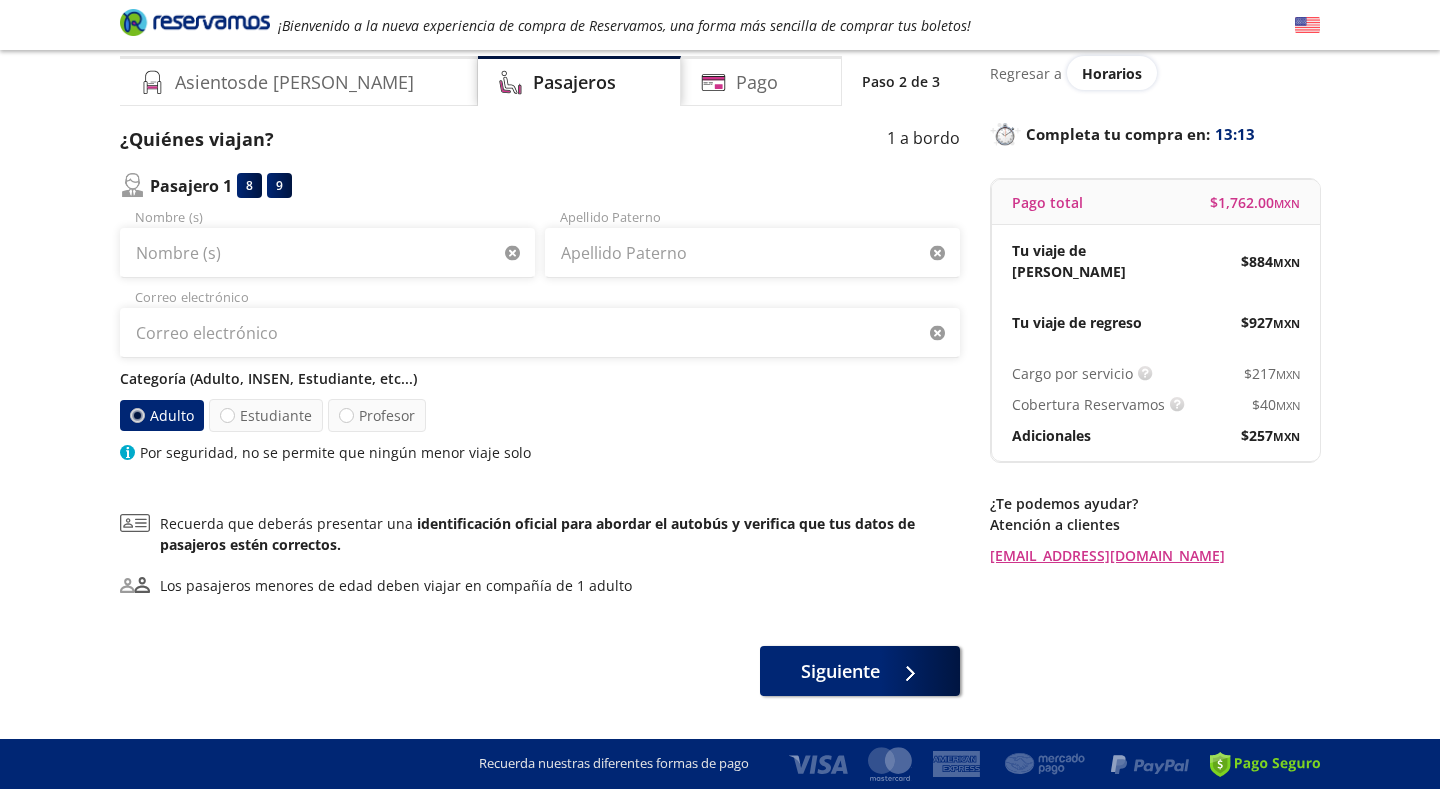 scroll, scrollTop: 118, scrollLeft: 0, axis: vertical 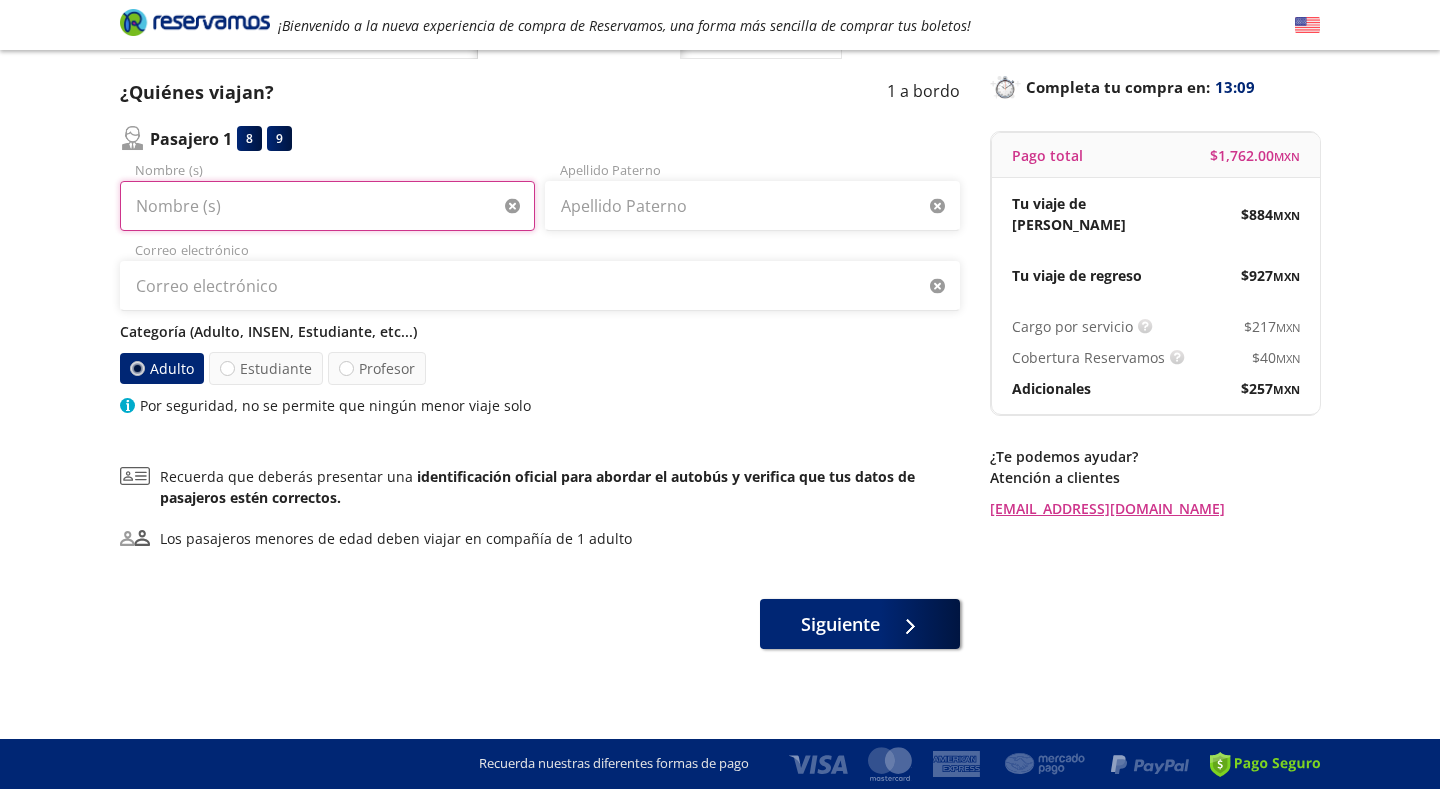 click on "Nombre (s)" at bounding box center (327, 206) 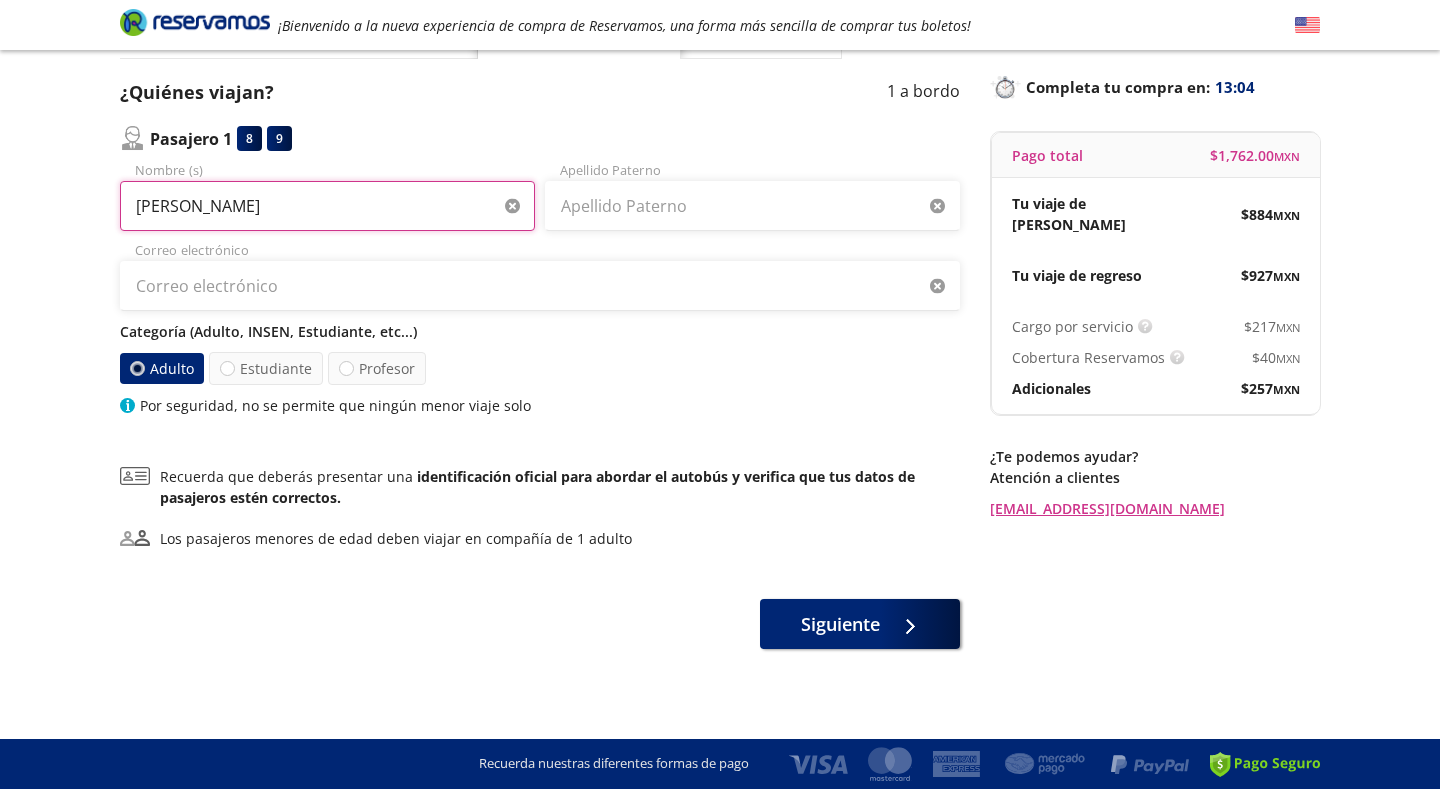type on "[PERSON_NAME]" 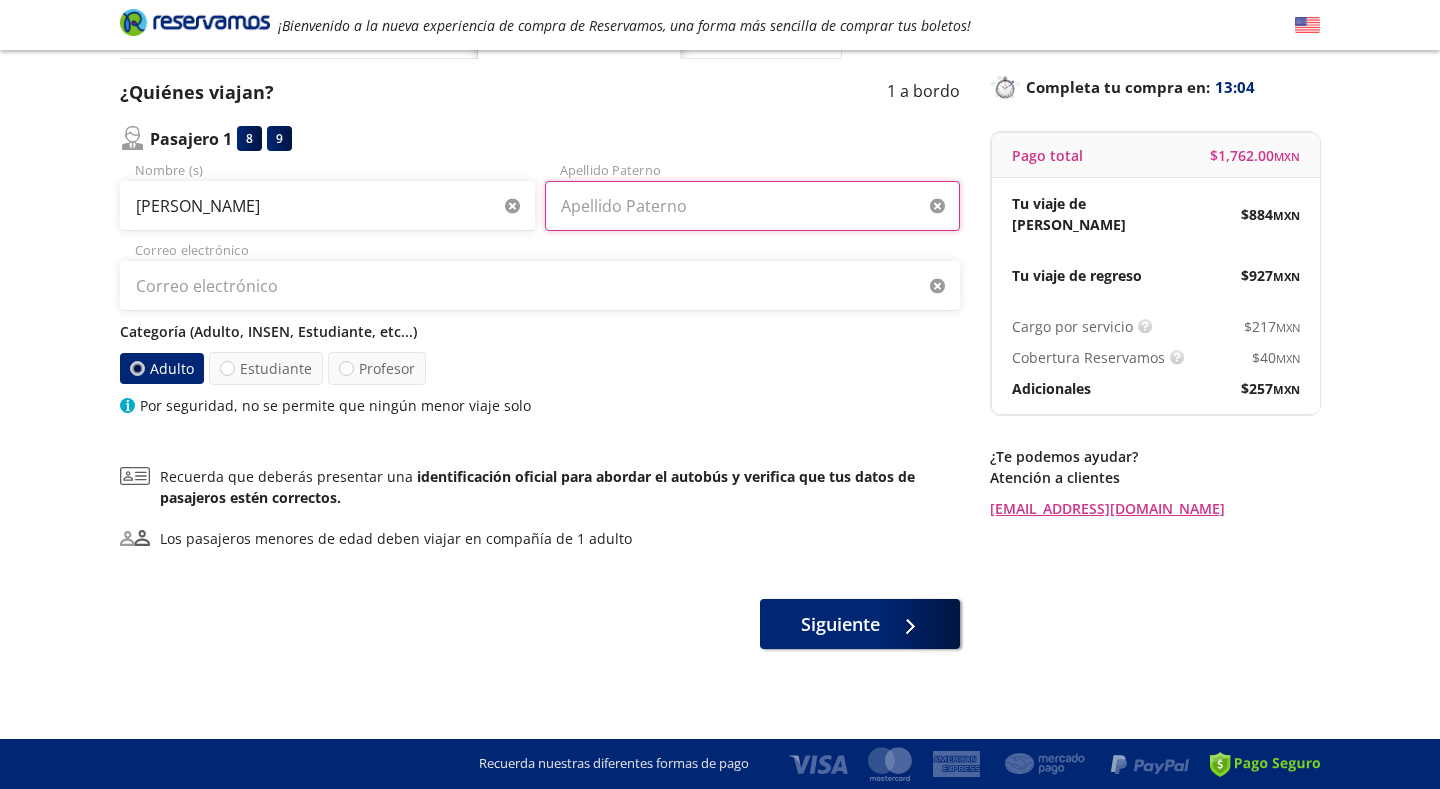 click on "Apellido Paterno" at bounding box center (752, 206) 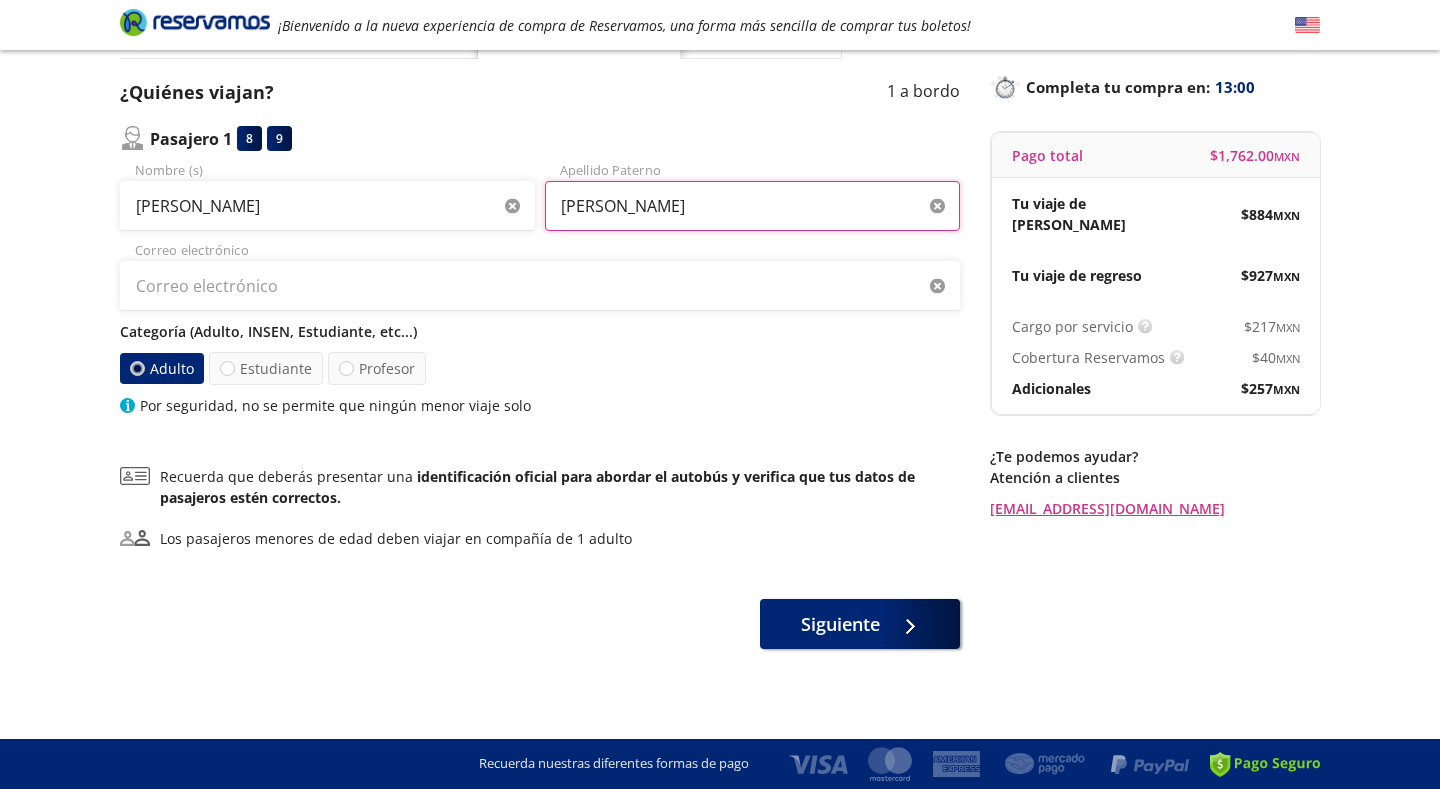 type on "[PERSON_NAME]" 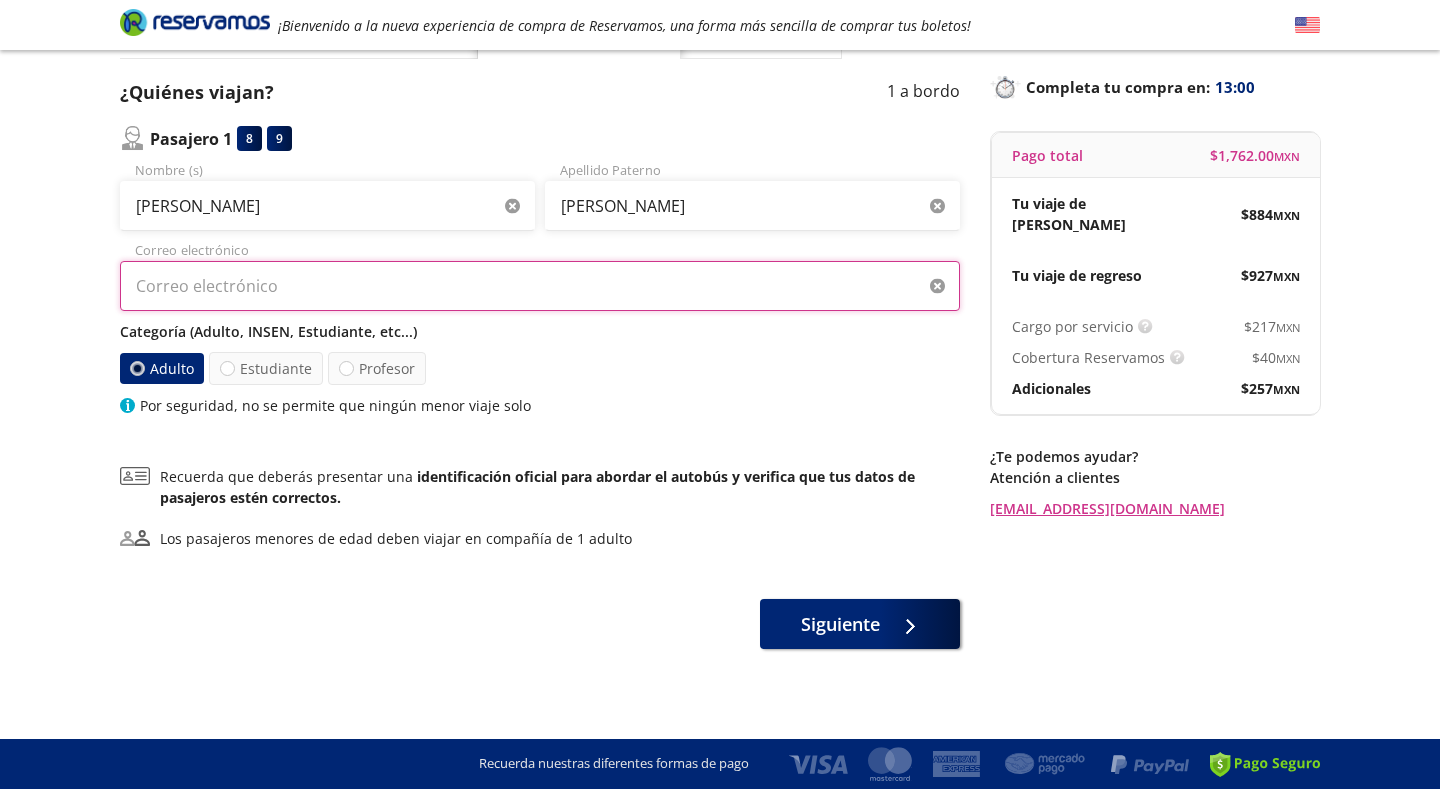 click on "Correo electrónico" at bounding box center [540, 286] 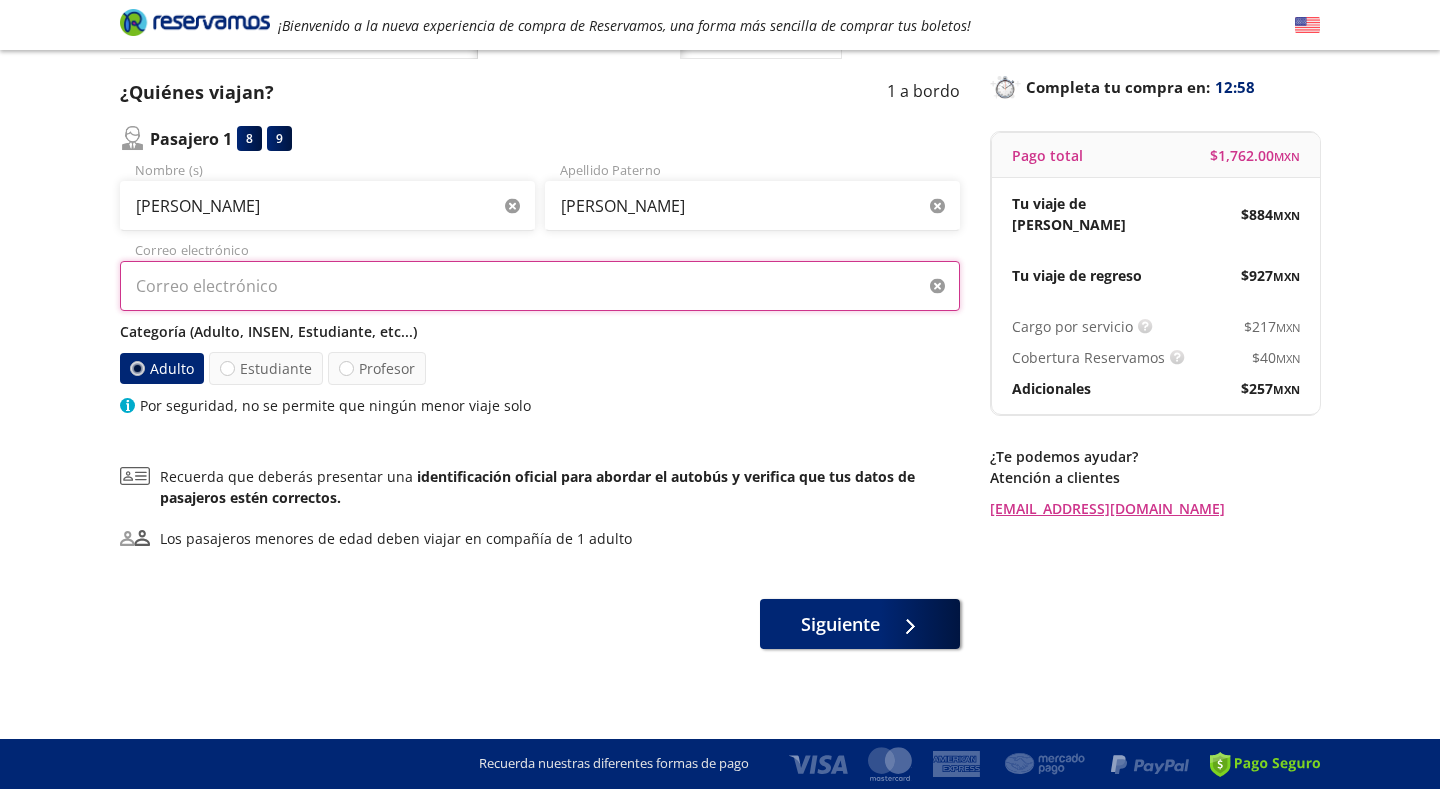 type on "[EMAIL_ADDRESS][DOMAIN_NAME]" 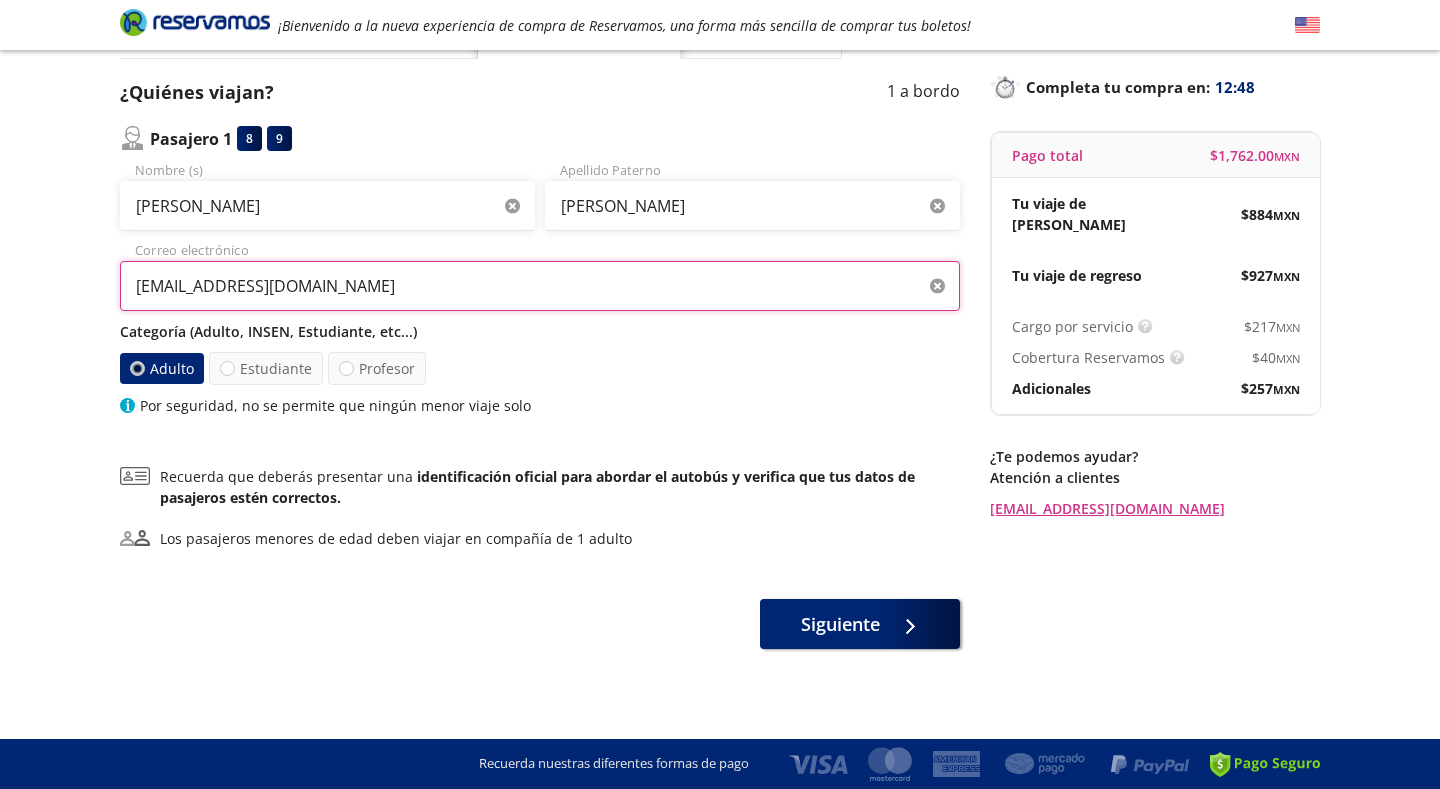 scroll, scrollTop: 116, scrollLeft: 0, axis: vertical 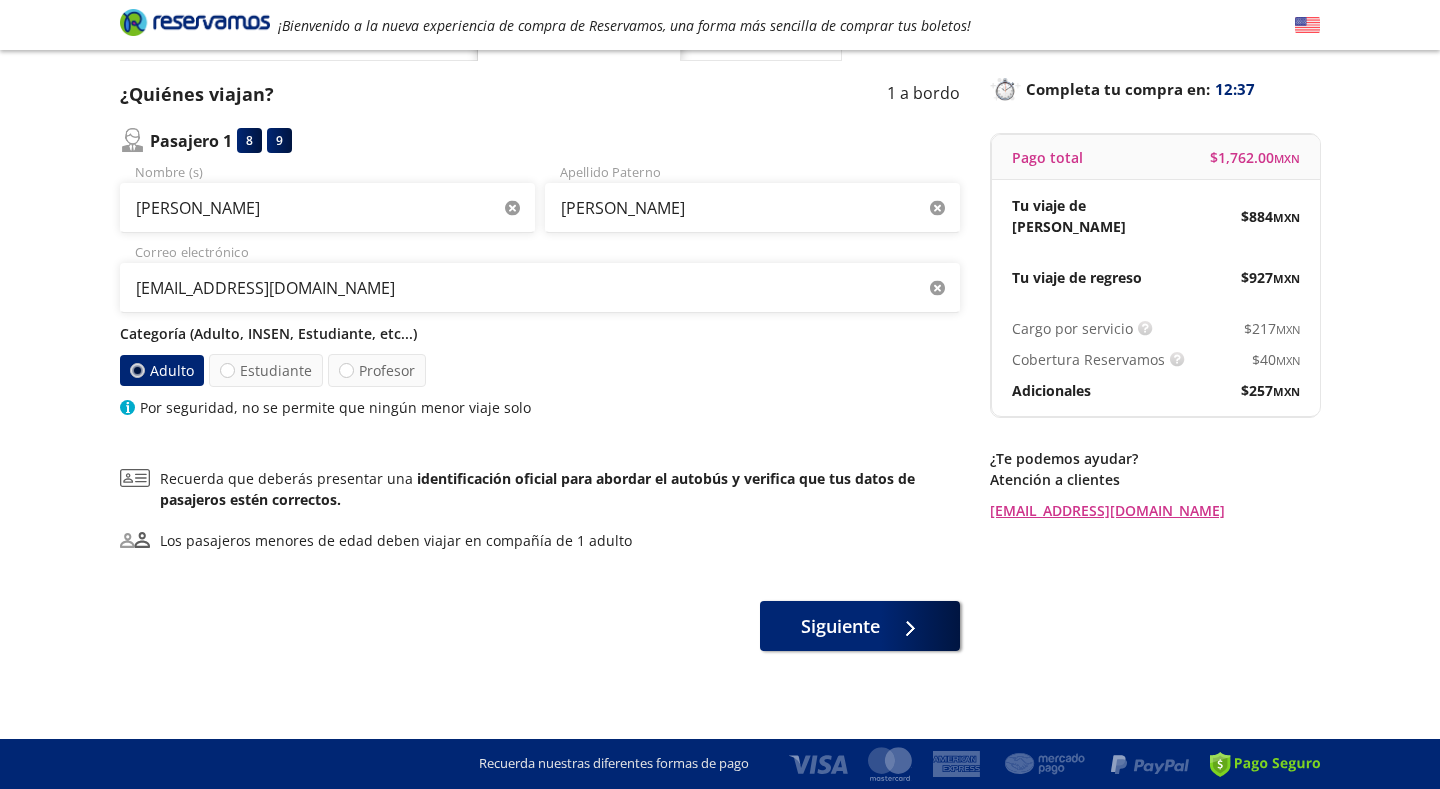 click on "¿Quiénes viajan? 1 a bordo Pasajero 1 8 9 [PERSON_NAME] (s) [PERSON_NAME] Paterno [EMAIL_ADDRESS][DOMAIN_NAME] Correo electrónico Categoría (Adulto, INSEN, Estudiante, etc...) Adulto Estudiante Profesor Por seguridad, no se permite que ningún menor viaje solo Recuerda que deberás presentar una   identificación oficial para abordar el autobús y verifica que tus datos de pasajeros estén correctos. Los pasajeros menores de edad deben viajar en compañía de 1 adulto Siguiente" at bounding box center [540, 366] 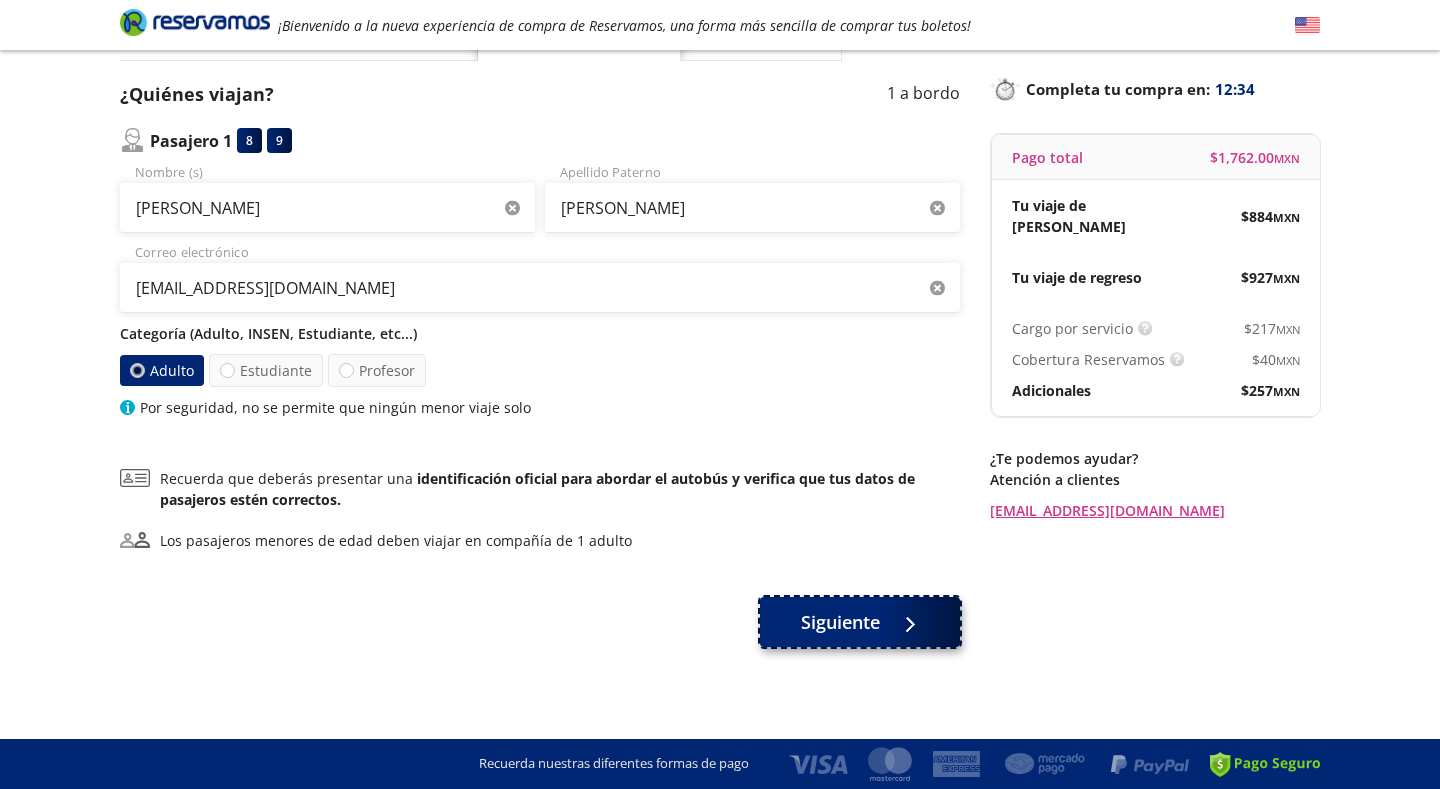 click on "Siguiente" at bounding box center [860, 622] 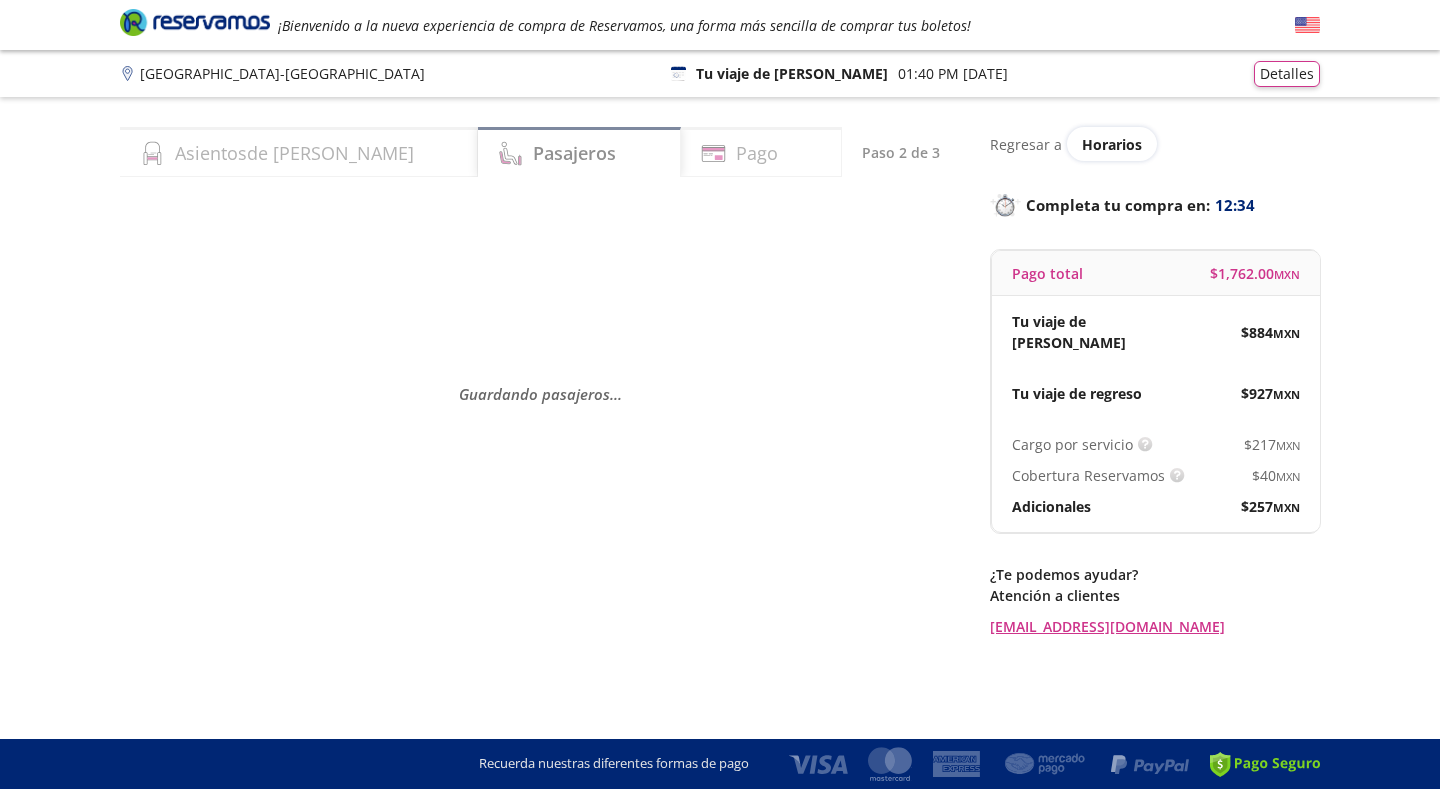scroll, scrollTop: 0, scrollLeft: 0, axis: both 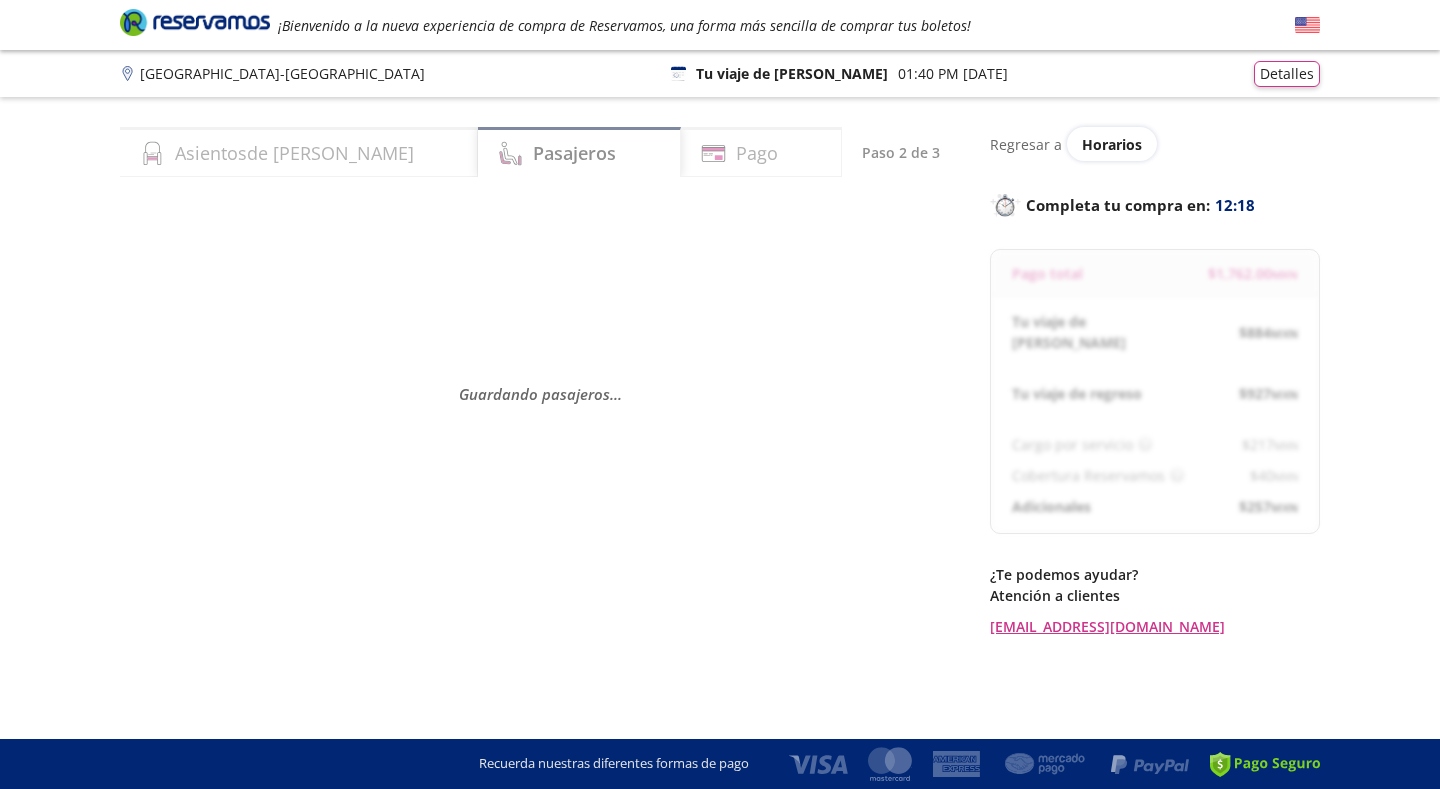 select on "MX" 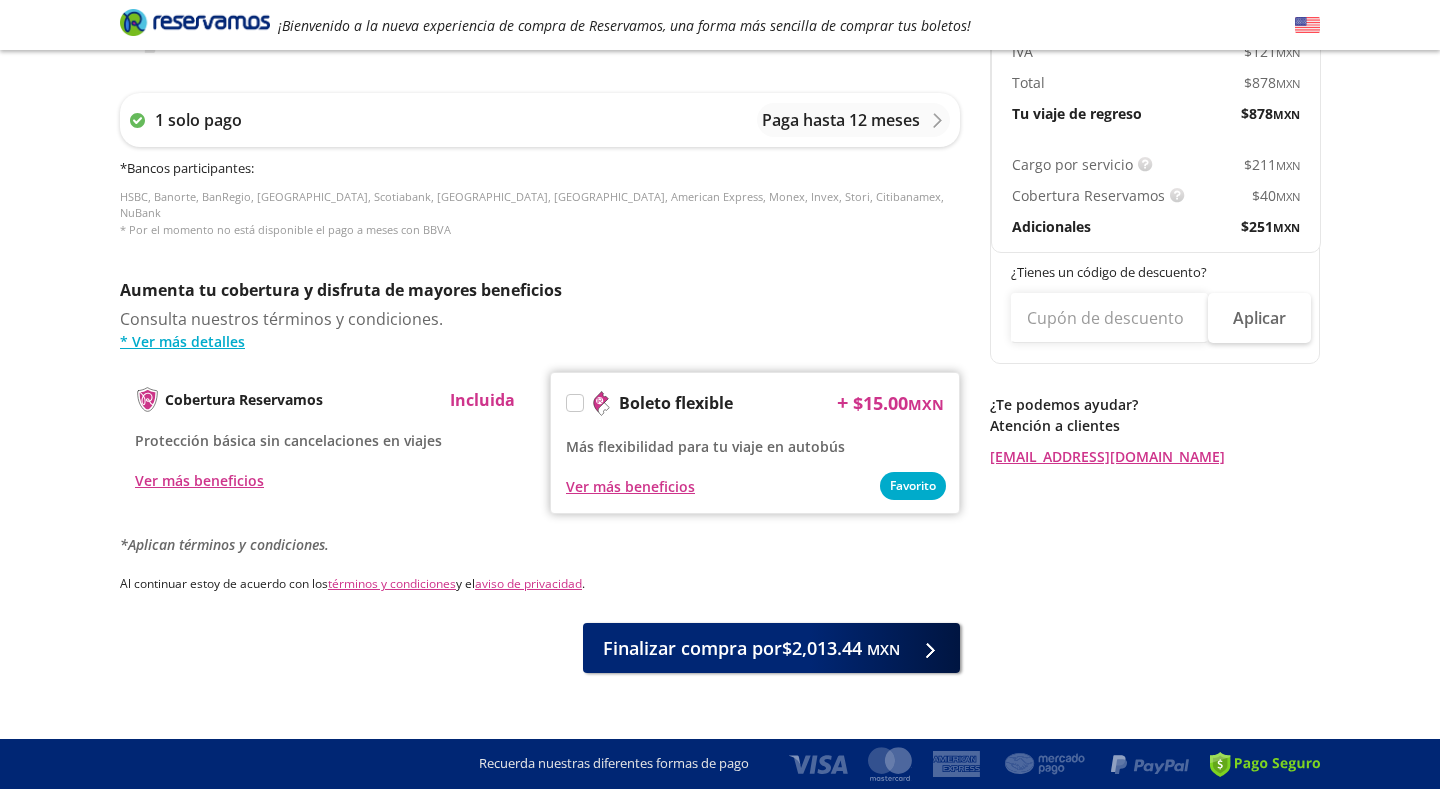scroll, scrollTop: 812, scrollLeft: 0, axis: vertical 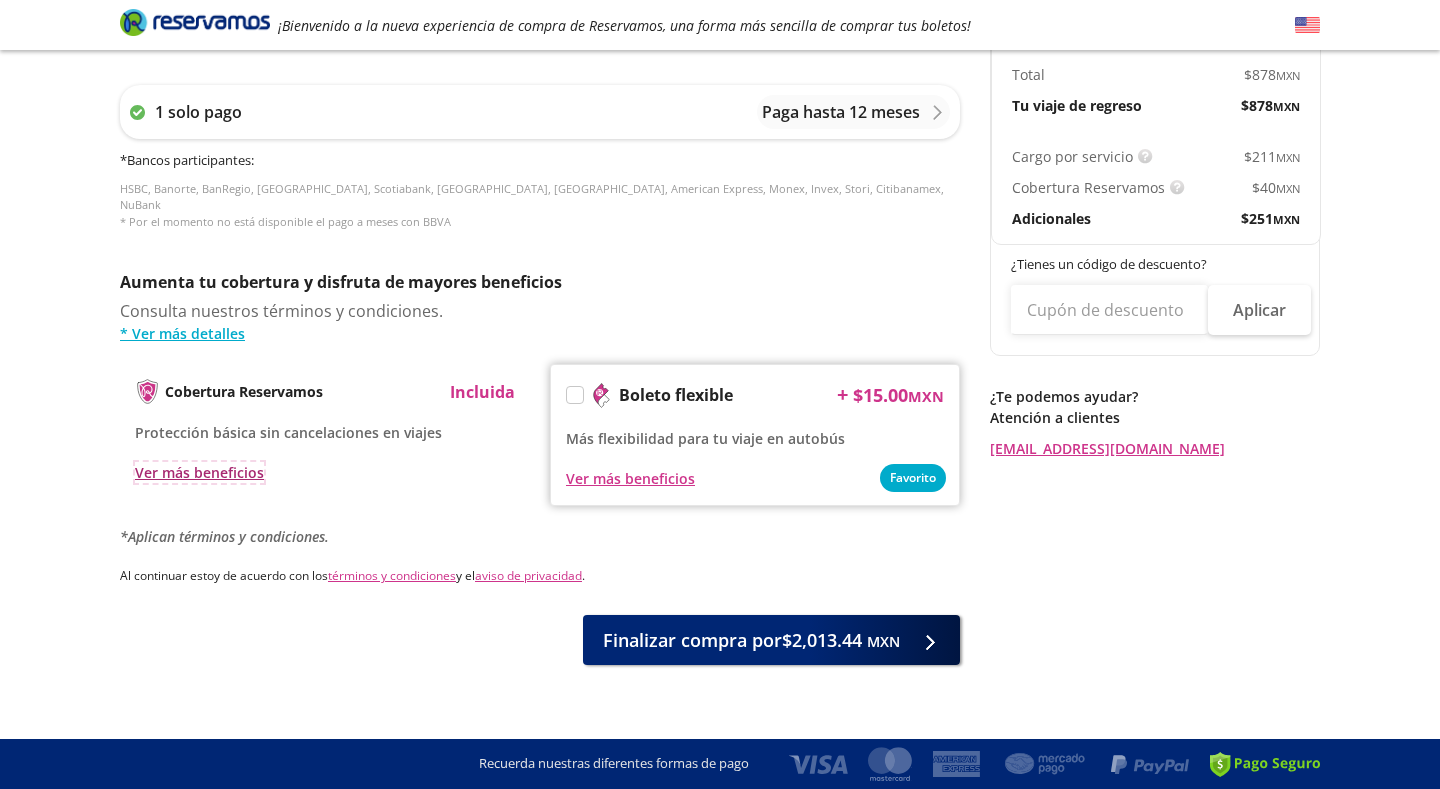 click on "Ver más beneficios" at bounding box center (199, 472) 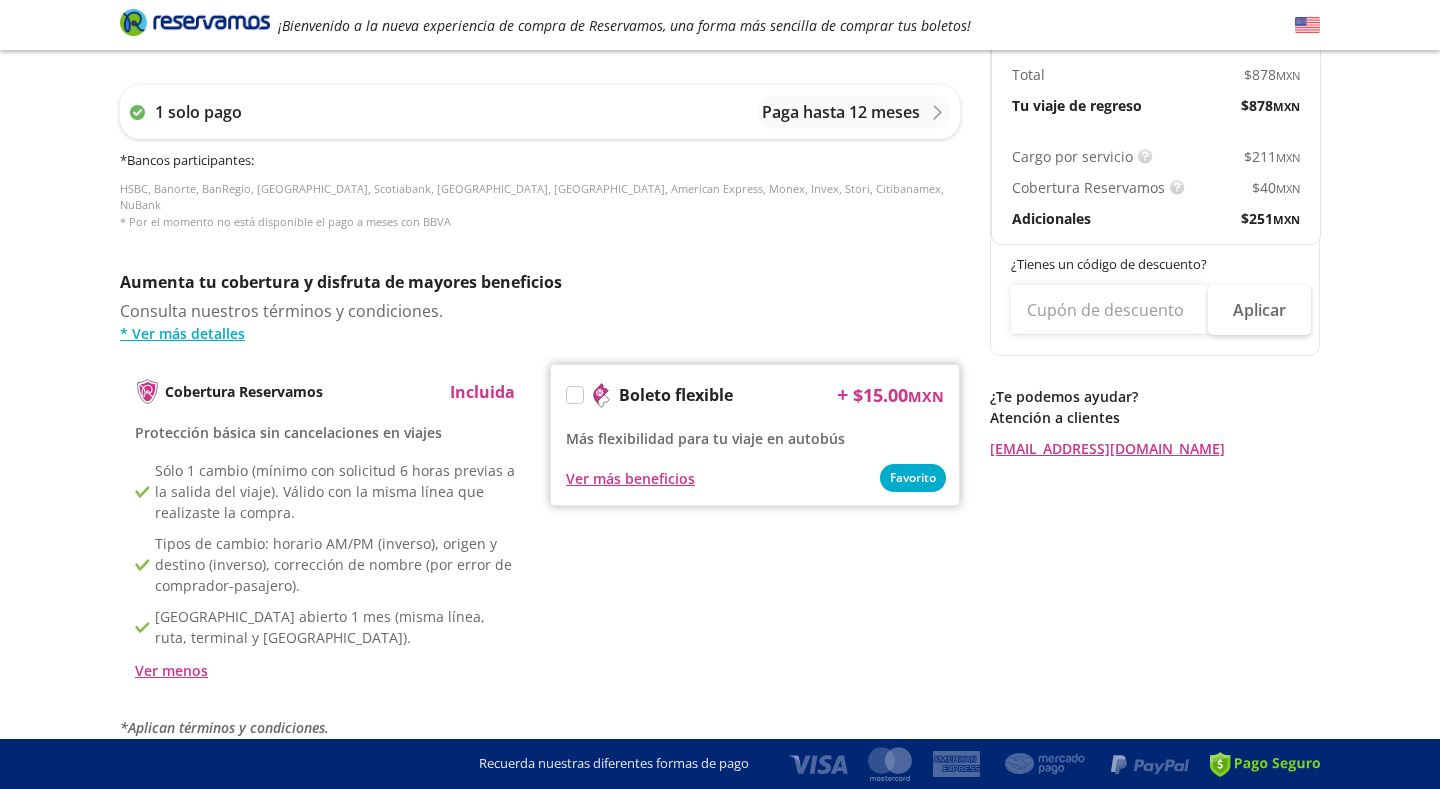 click on "Cobertura Reservamos Incluida Protección básica sin cancelaciones en viajes Sólo 1 cambio (mínimo con solicitud 6 horas previas a la salida del viaje). Válido con la misma línea que realizaste la compra. Tipos de cambio: horario AM/PM (inverso), origen y destino (inverso), corrección de nombre (por error de comprador-pasajero). Boleto abierto 1 mes (misma línea, ruta, terminal y pasajero). Ver menos Boleto flexible + $ 15.00  MXN Más flexibilidad para tu viaje en autobús Favorito Ver más beneficios" at bounding box center [540, 530] 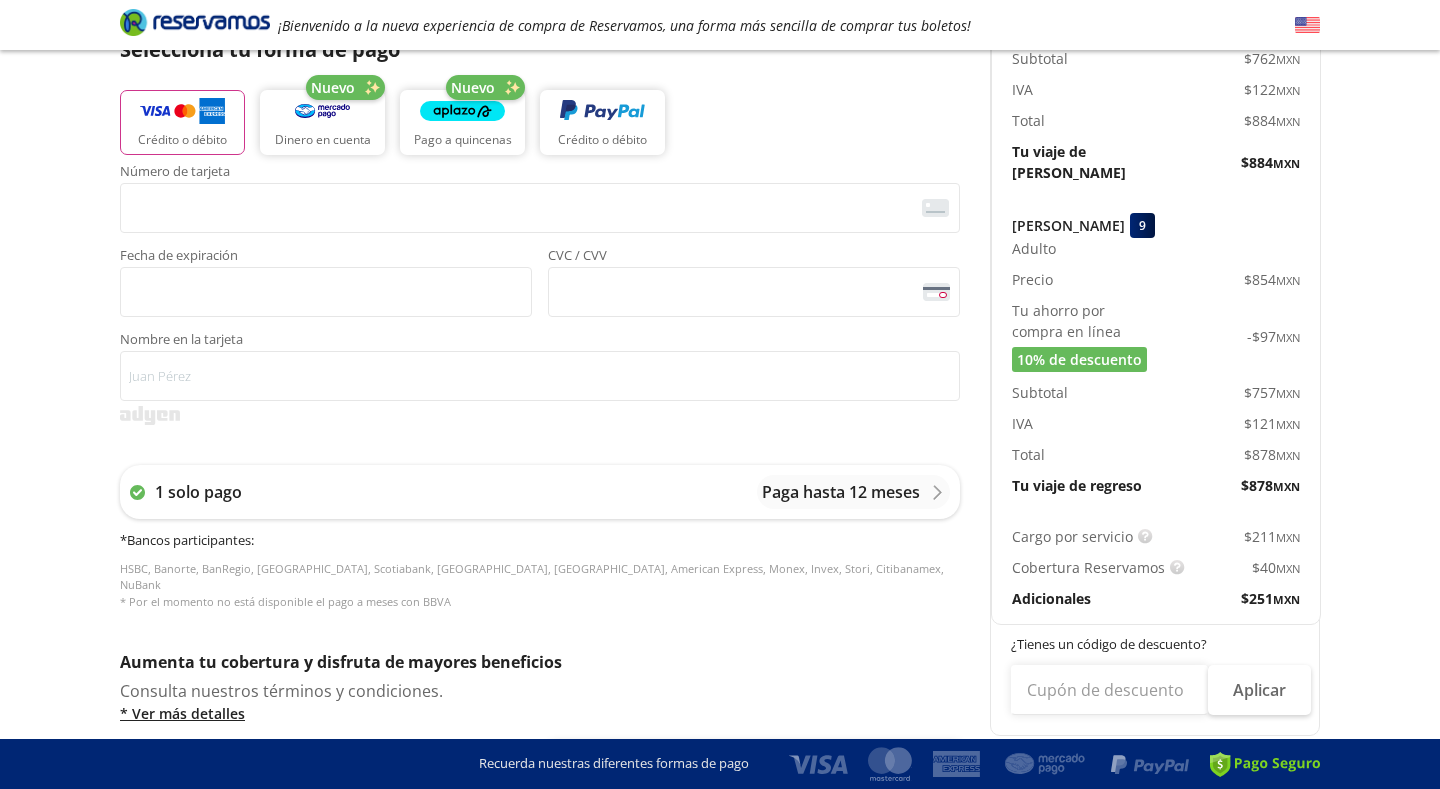 scroll, scrollTop: 429, scrollLeft: 0, axis: vertical 